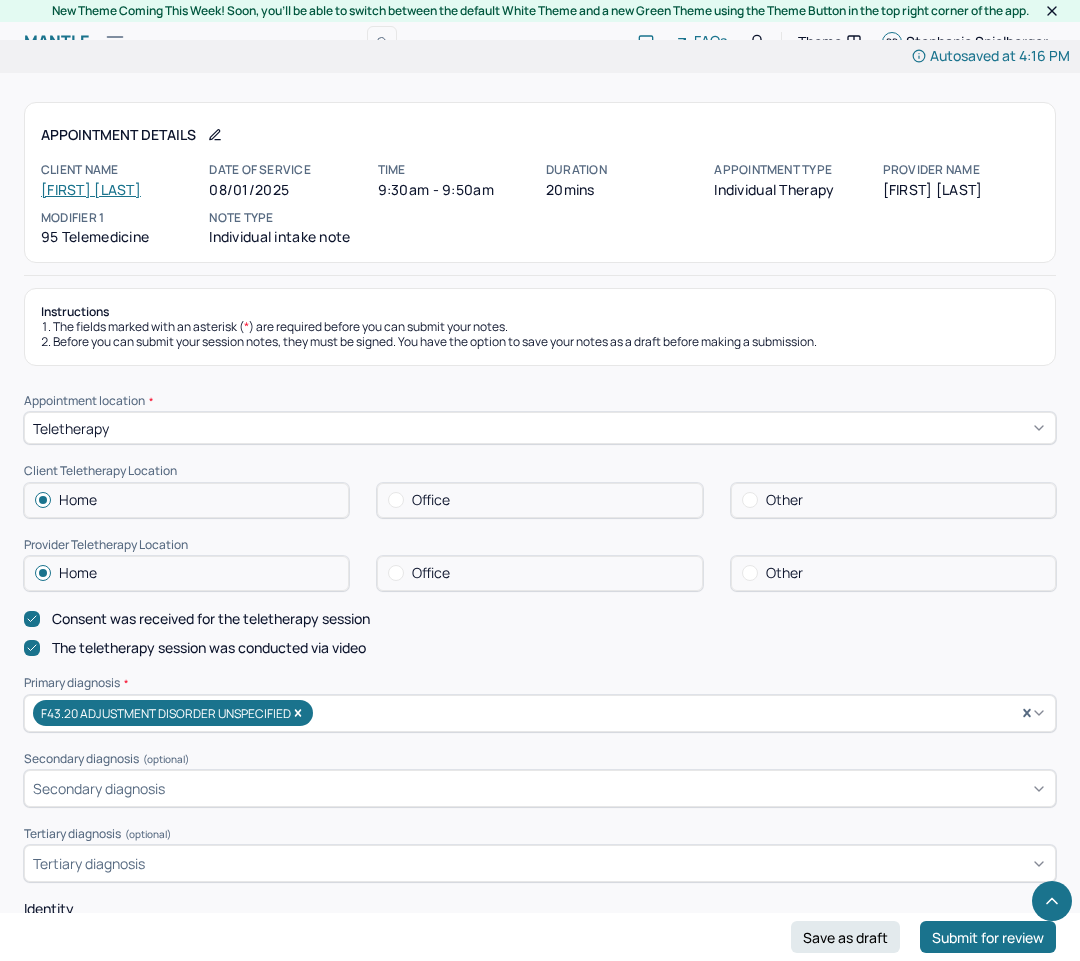 scroll, scrollTop: 1764, scrollLeft: 0, axis: vertical 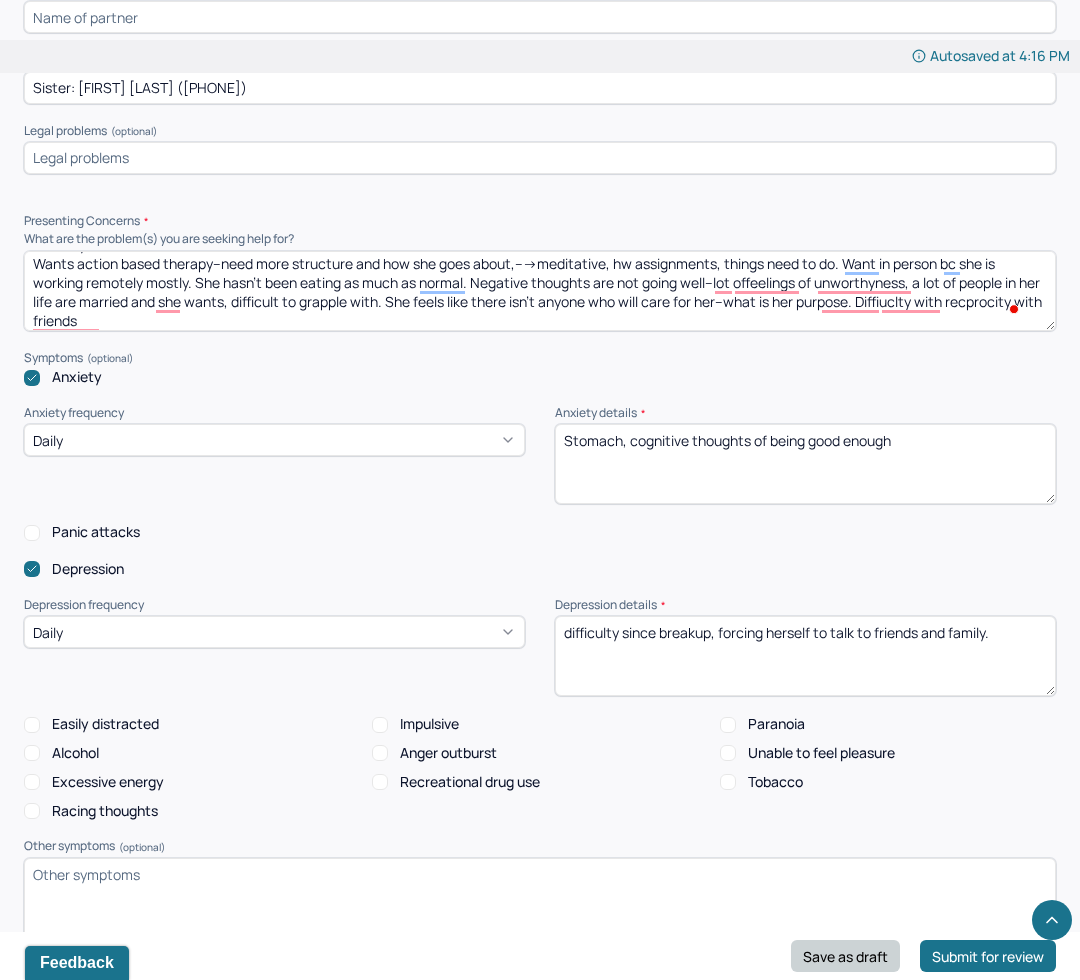 click on "Save as draft" at bounding box center (845, 956) 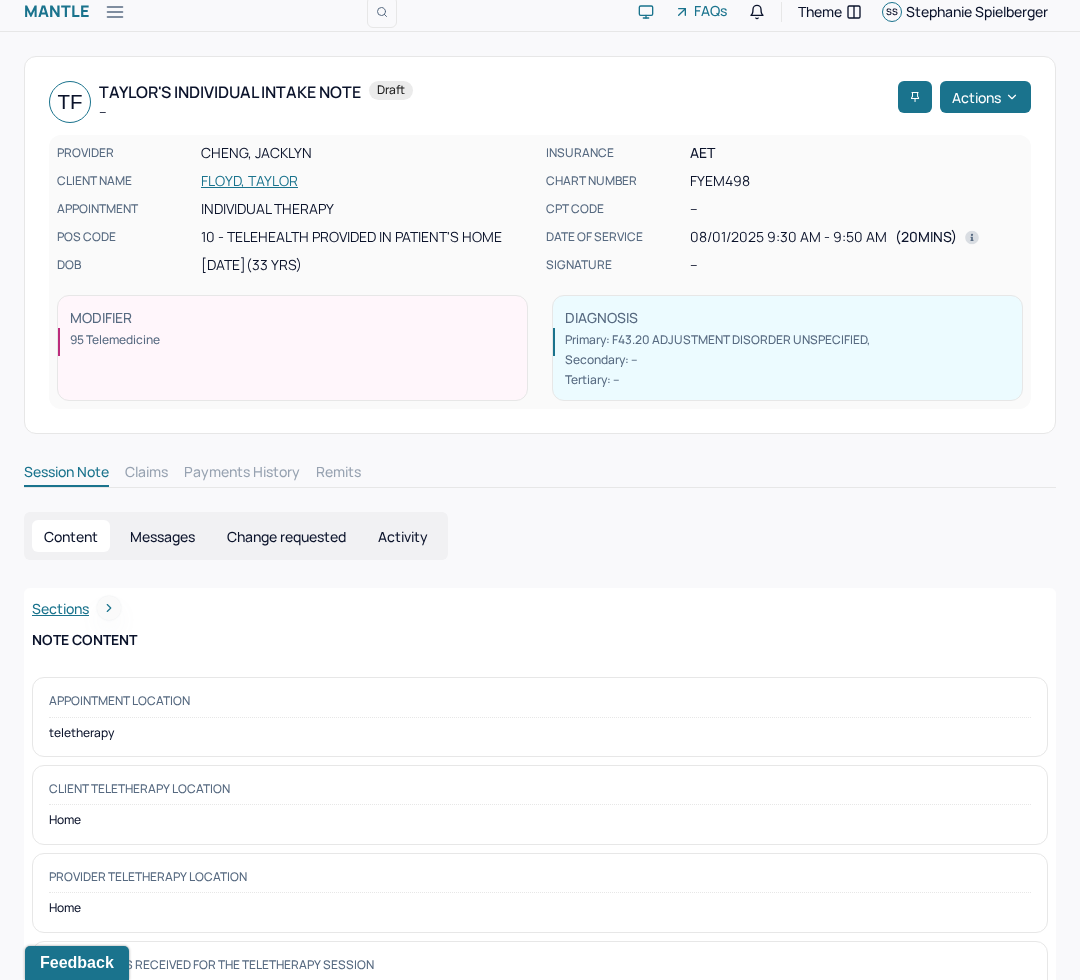 scroll, scrollTop: 0, scrollLeft: 0, axis: both 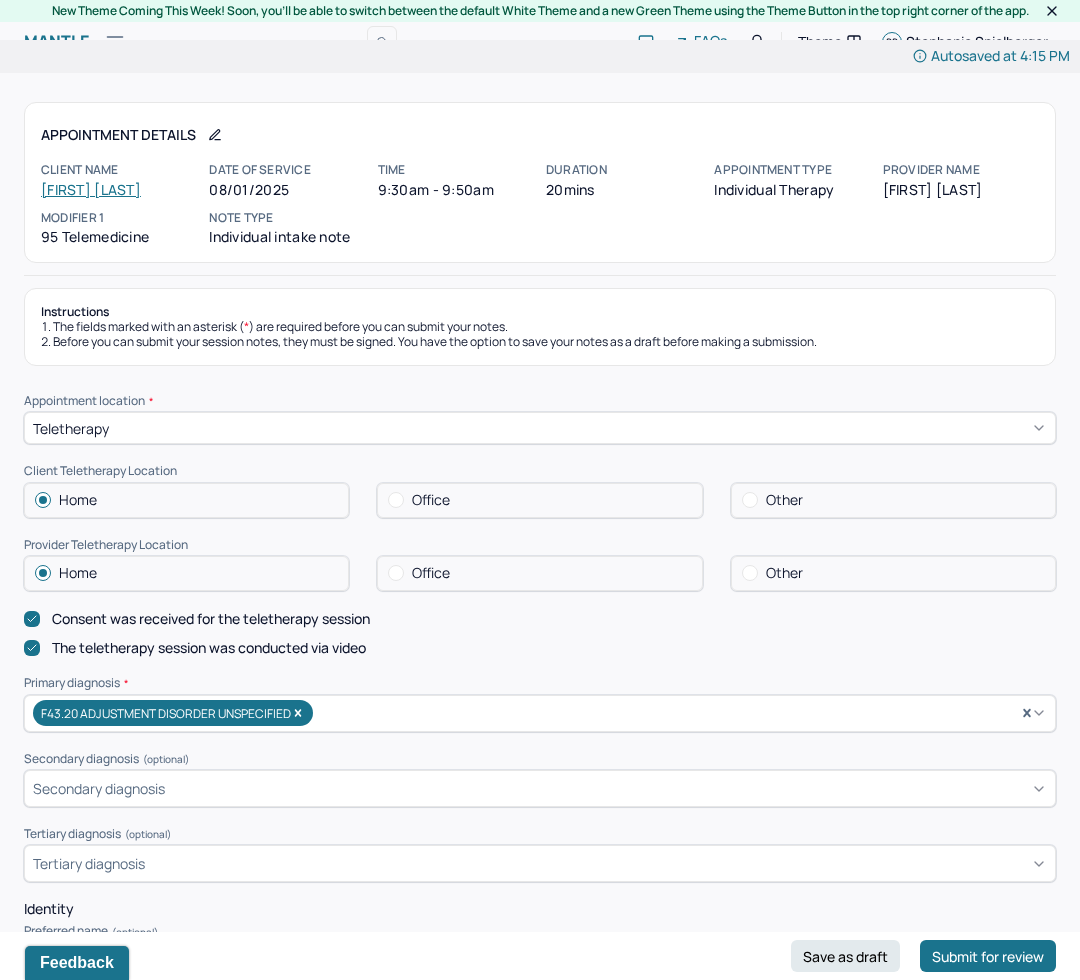 click on "Autosaved at 4:15 PM" at bounding box center (540, 56) 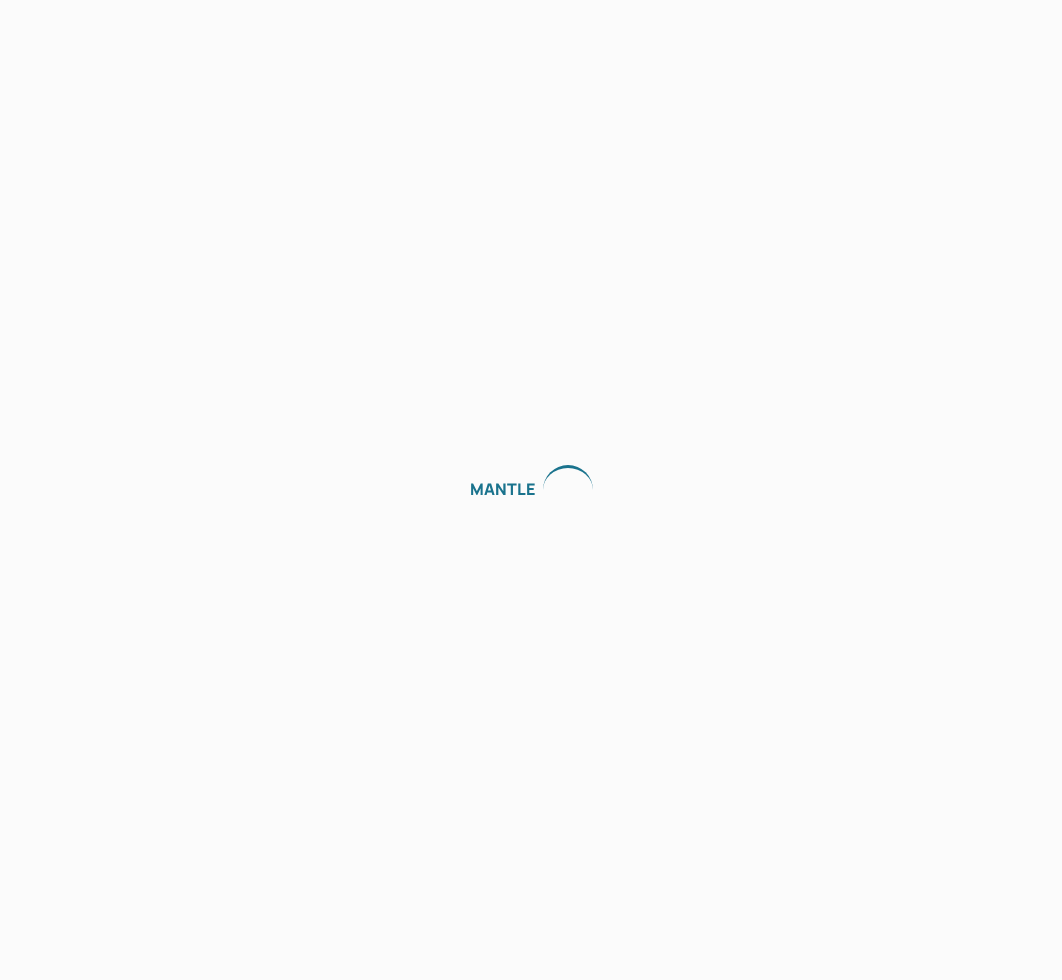 scroll, scrollTop: 0, scrollLeft: 0, axis: both 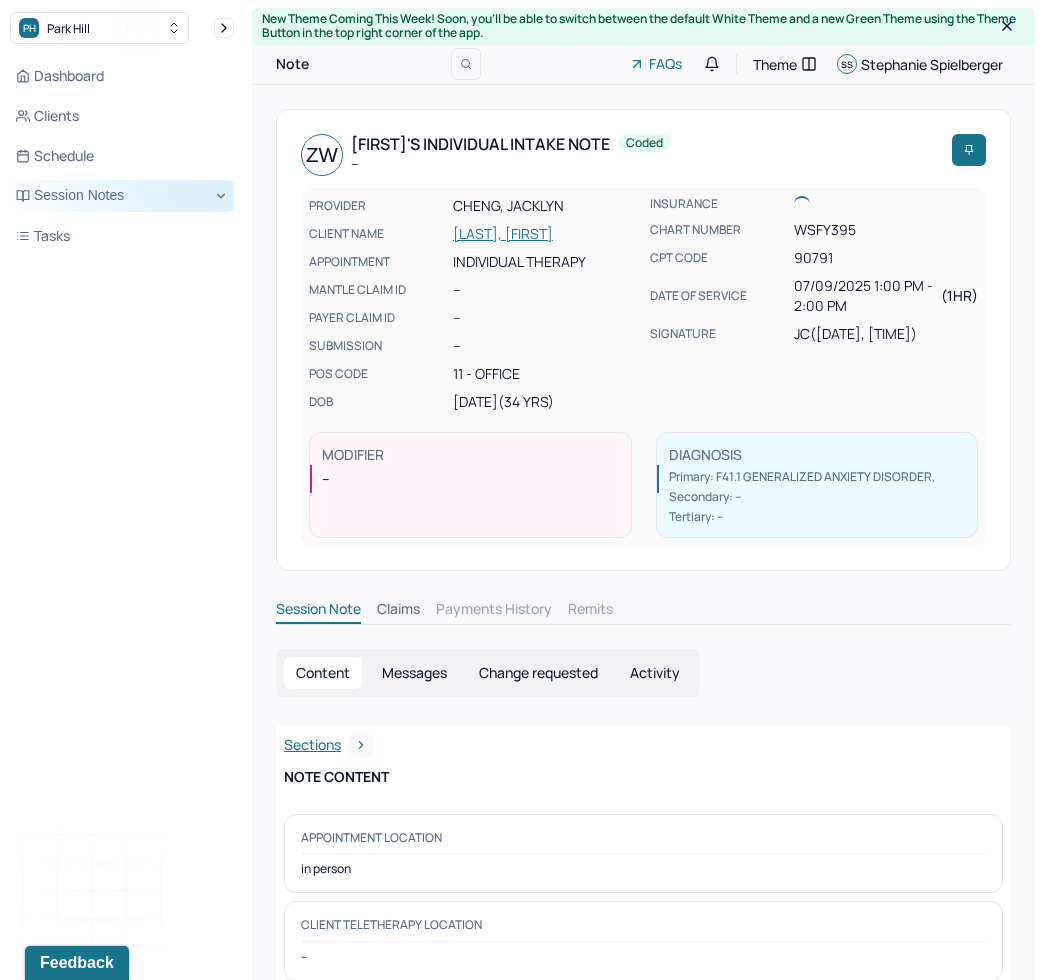 click on "Session Notes" at bounding box center [122, 196] 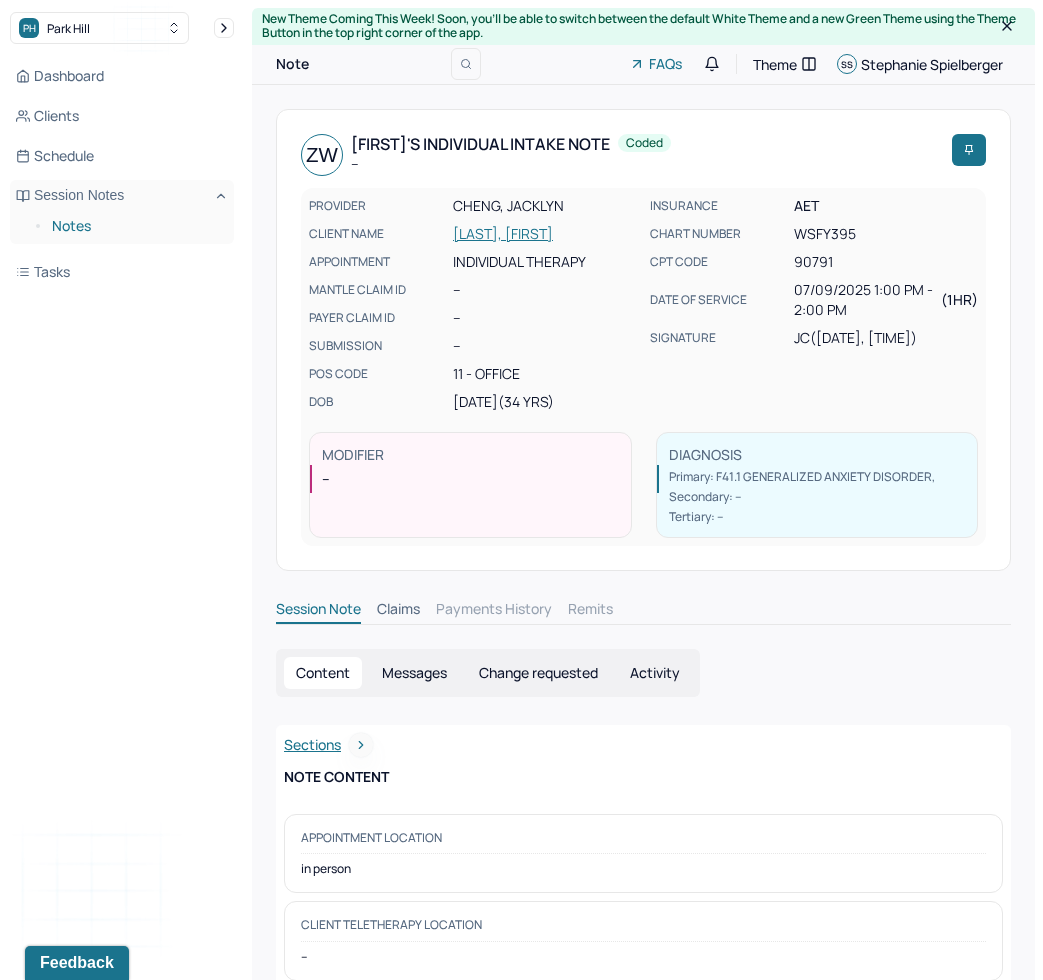 click on "Notes" at bounding box center [135, 226] 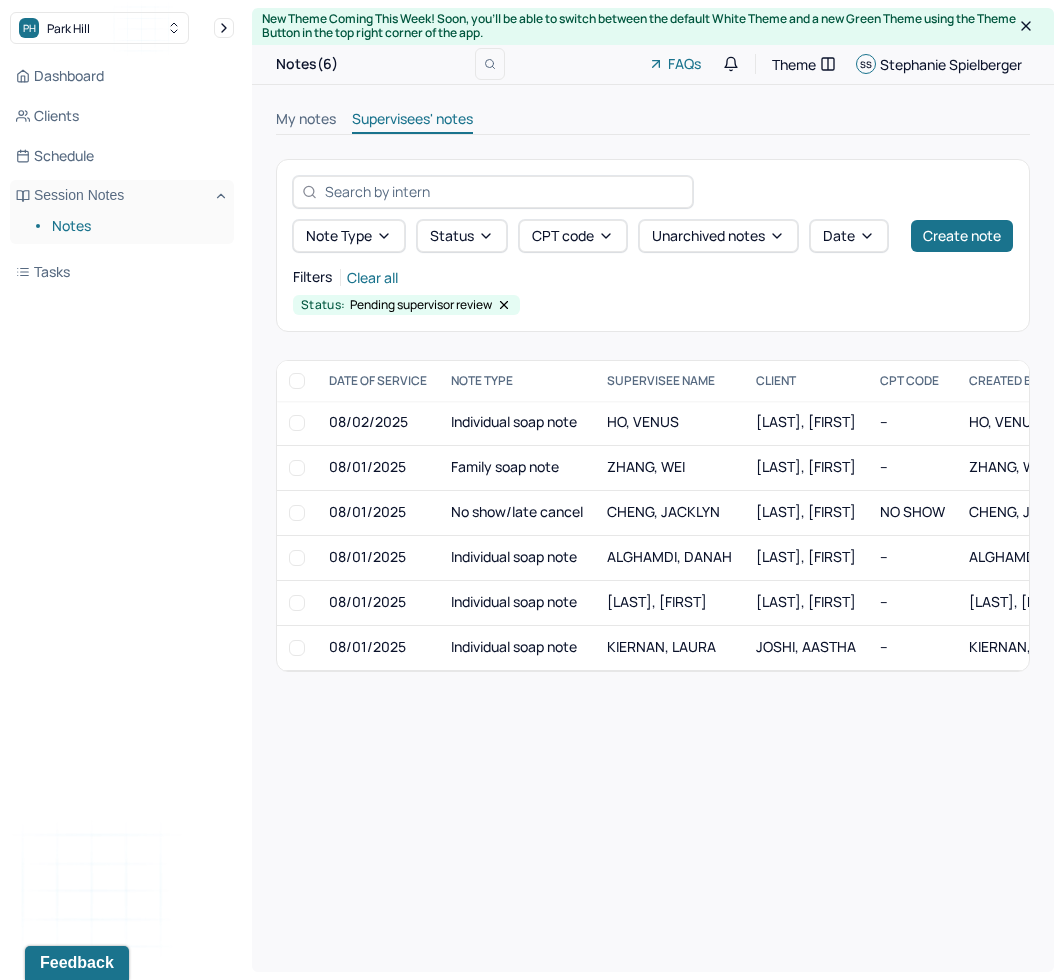 click on "Notes" at bounding box center [135, 226] 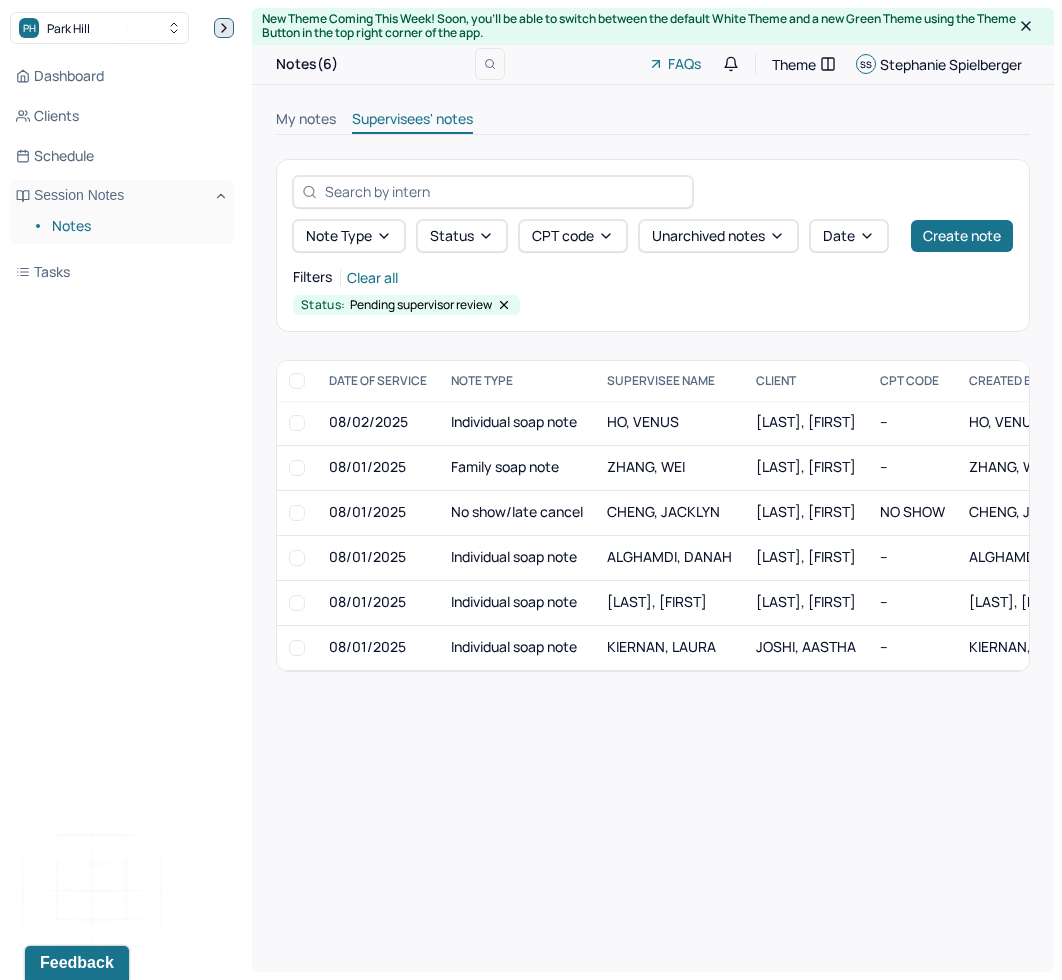 click 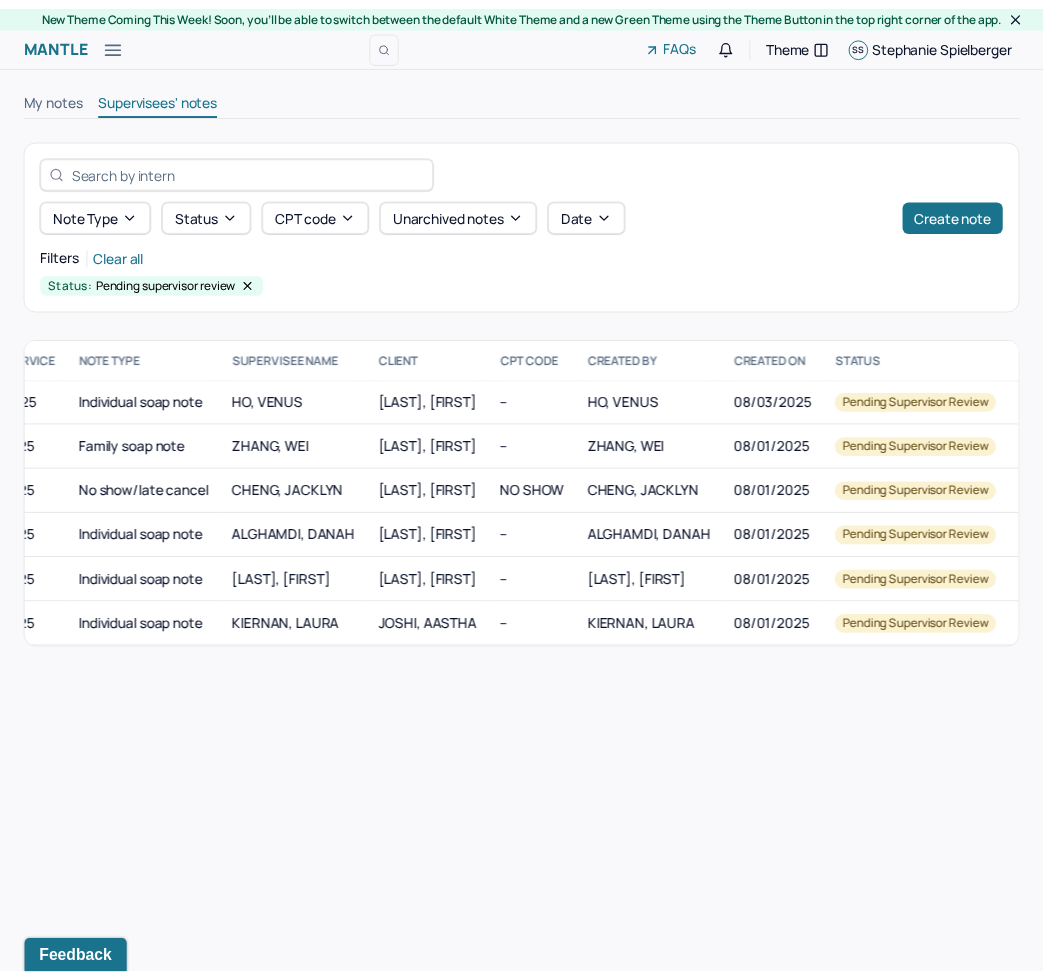 scroll, scrollTop: 0, scrollLeft: 0, axis: both 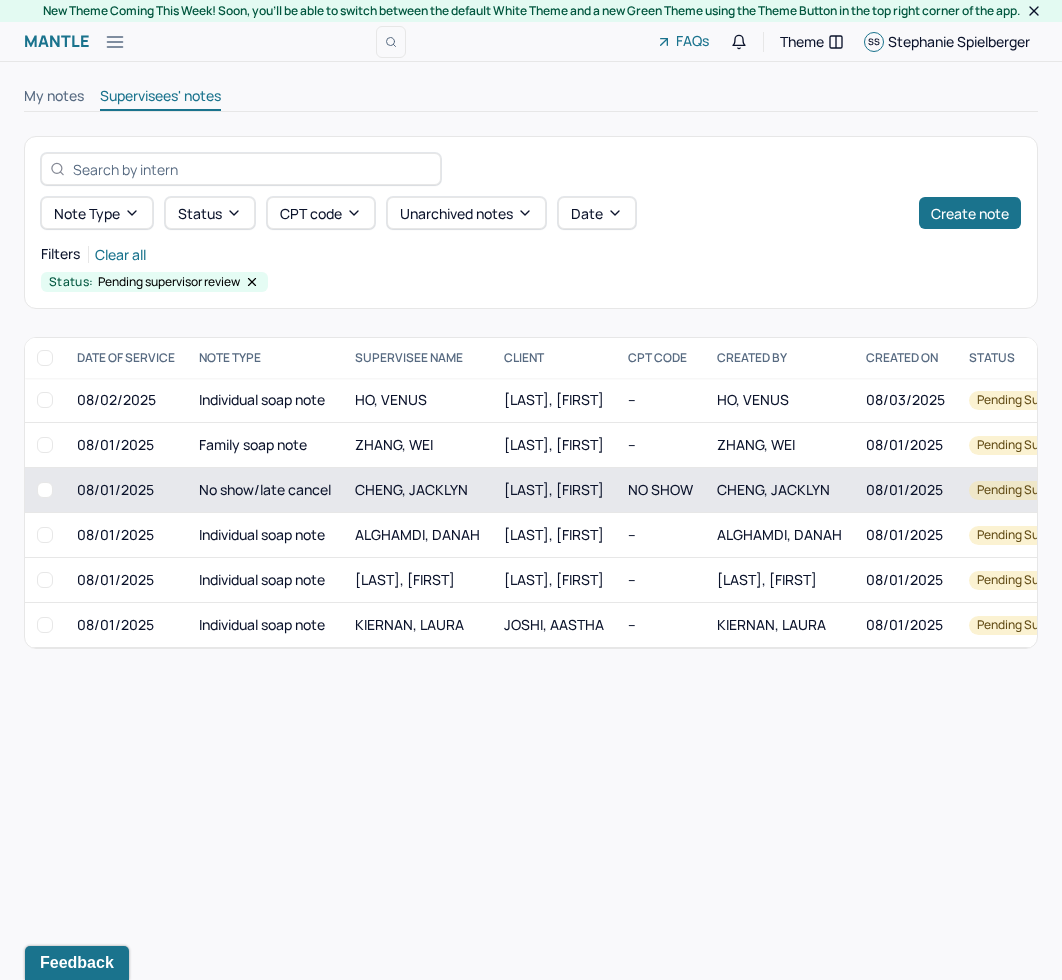 click on "HA, ELISSA" at bounding box center (554, 489) 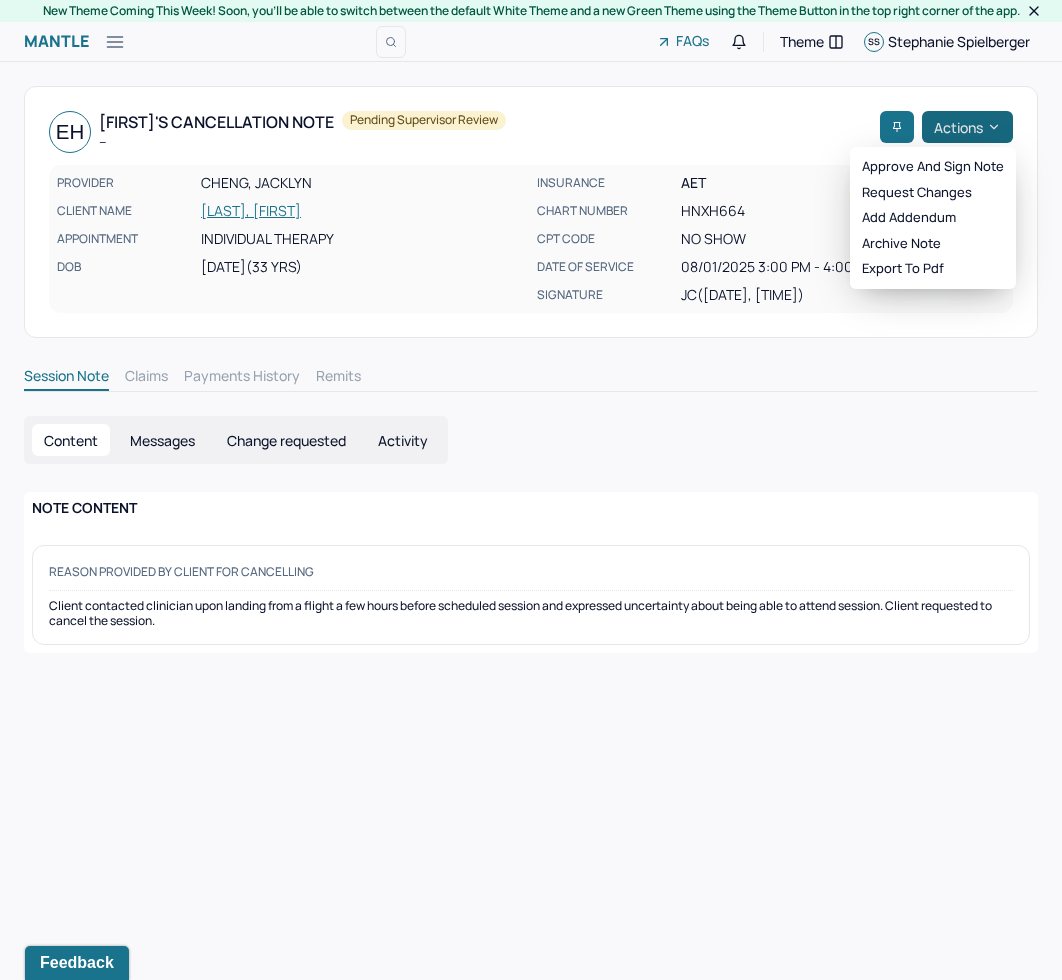 click on "Actions" at bounding box center [967, 127] 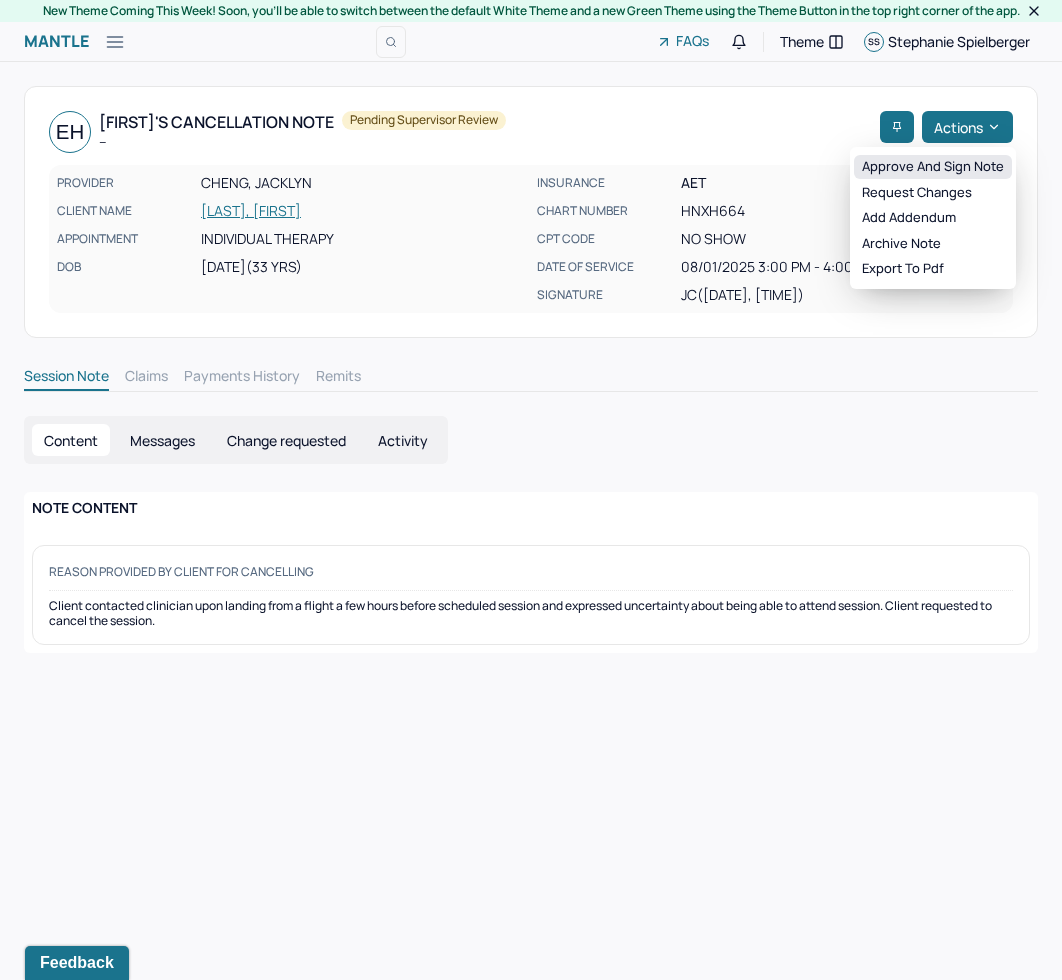 click on "Approve and sign note" at bounding box center [933, 167] 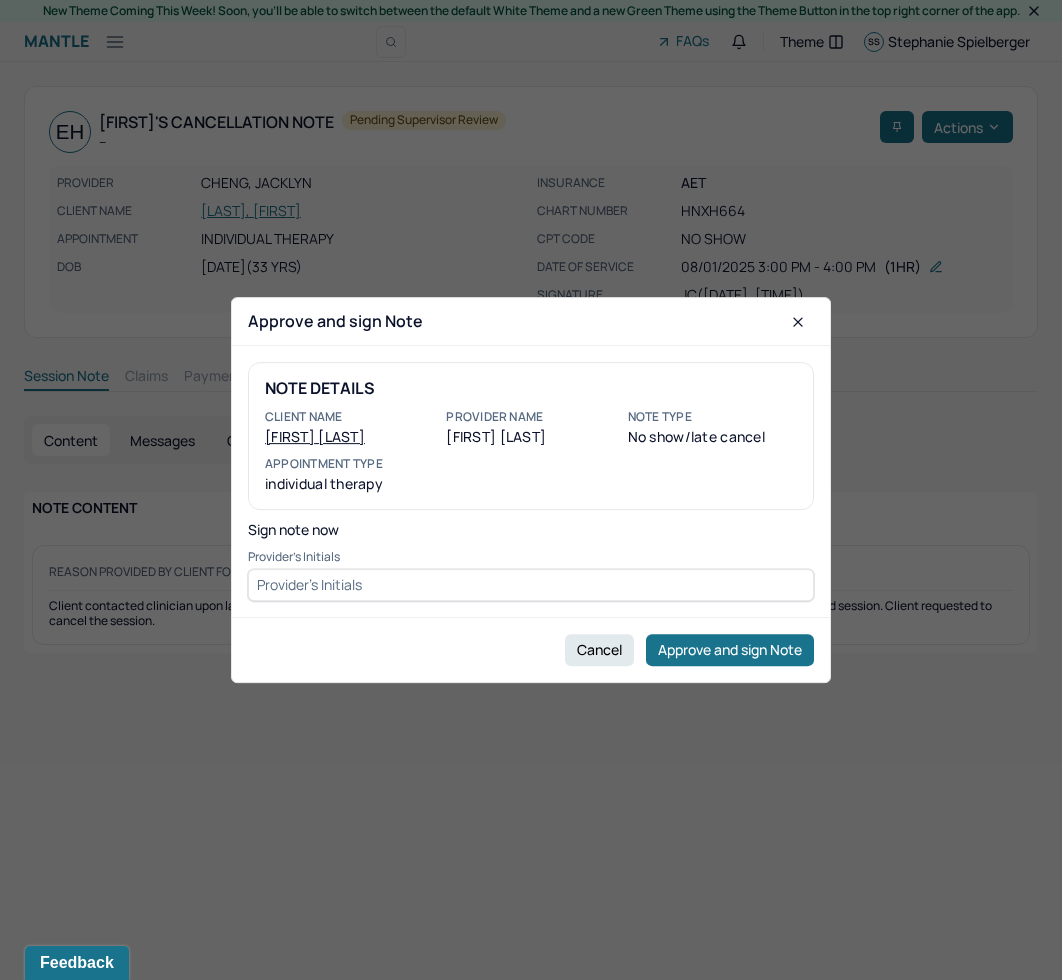 click at bounding box center [531, 585] 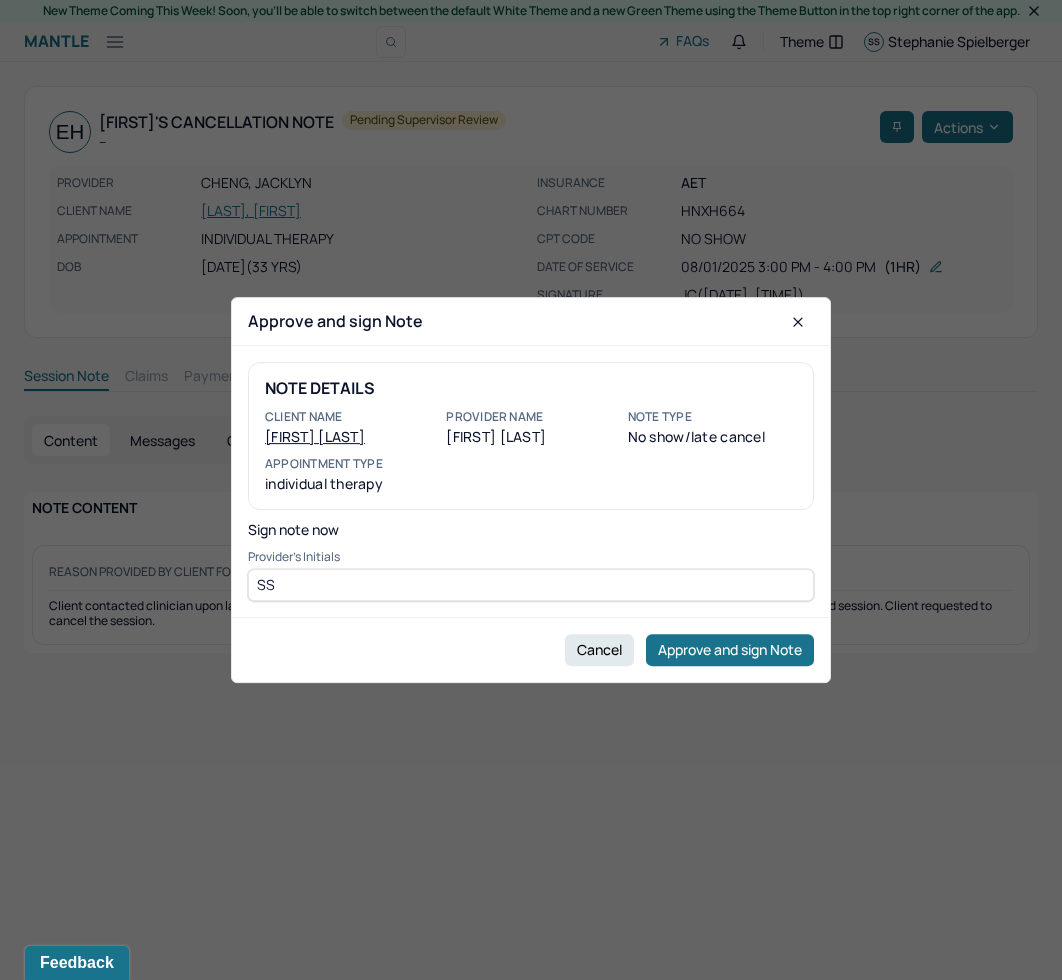 type on "SS" 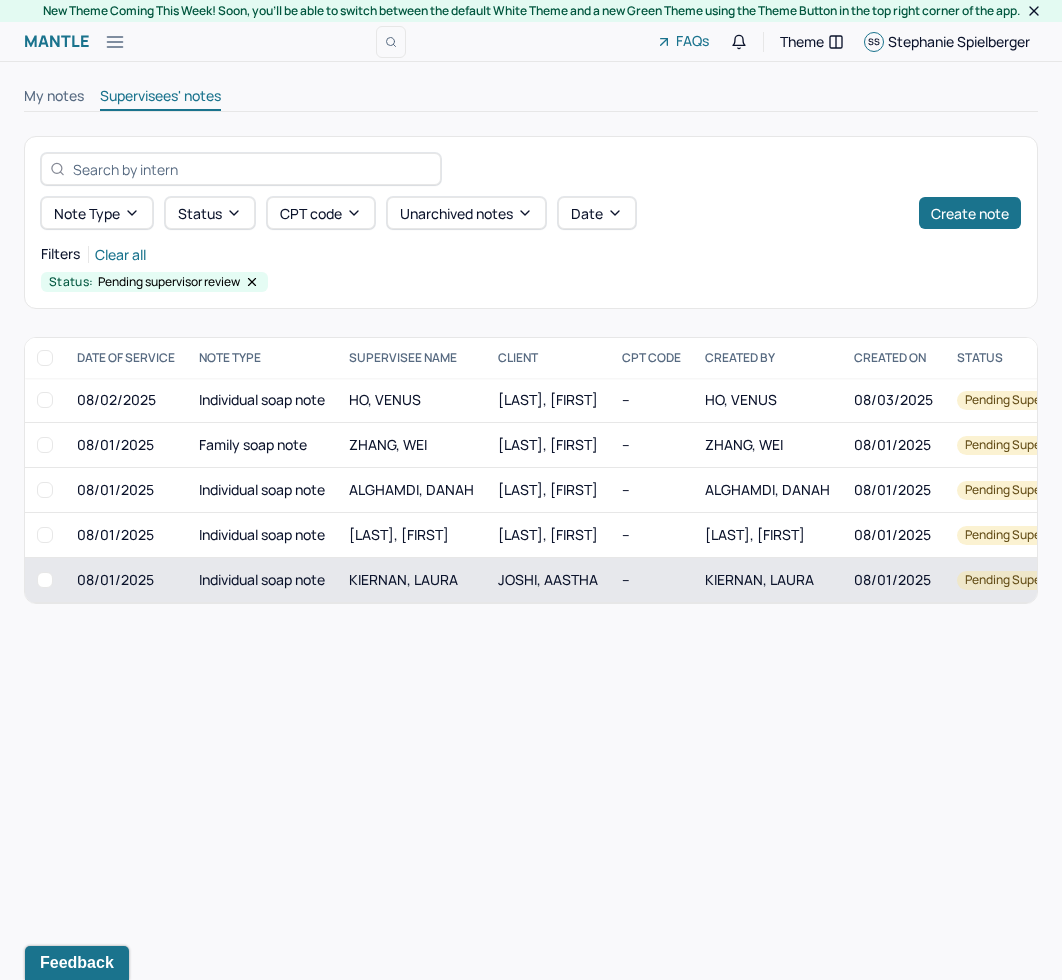 click on "Individual soap note" at bounding box center [262, 580] 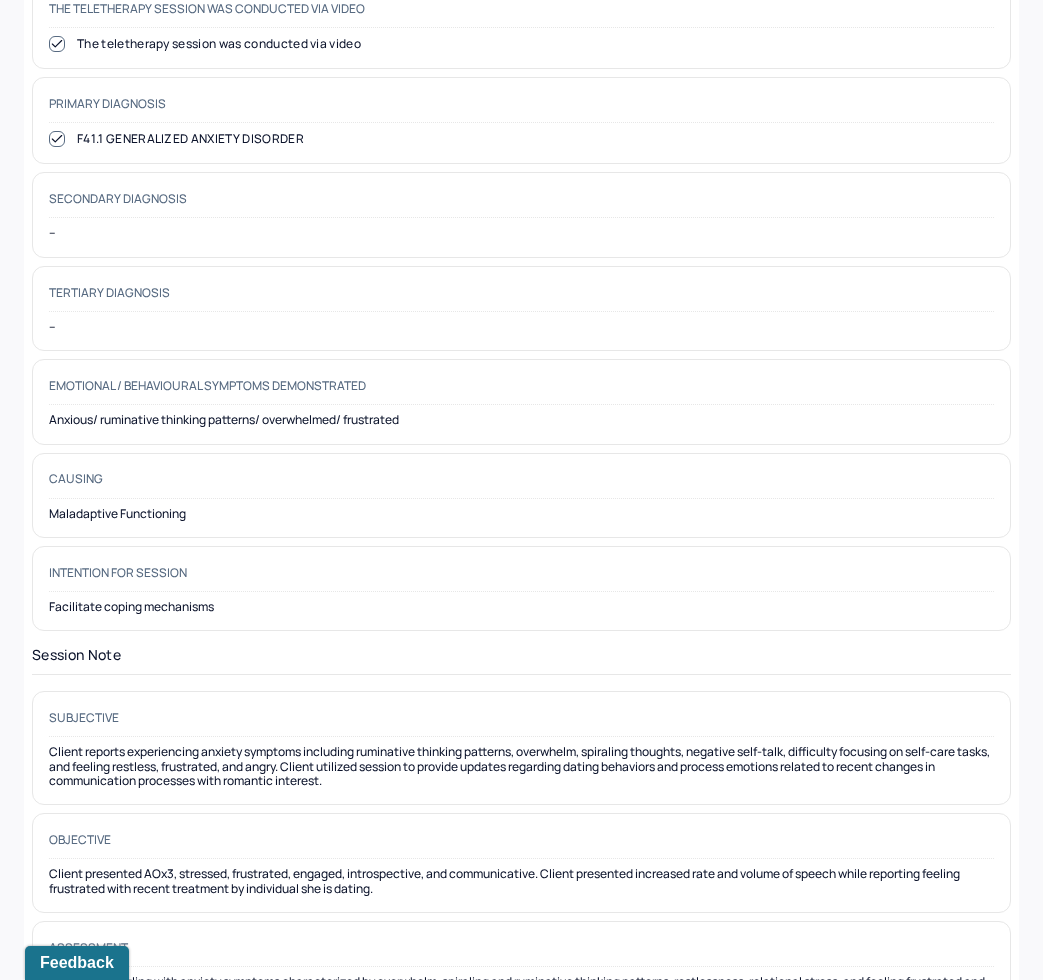 scroll, scrollTop: 0, scrollLeft: 0, axis: both 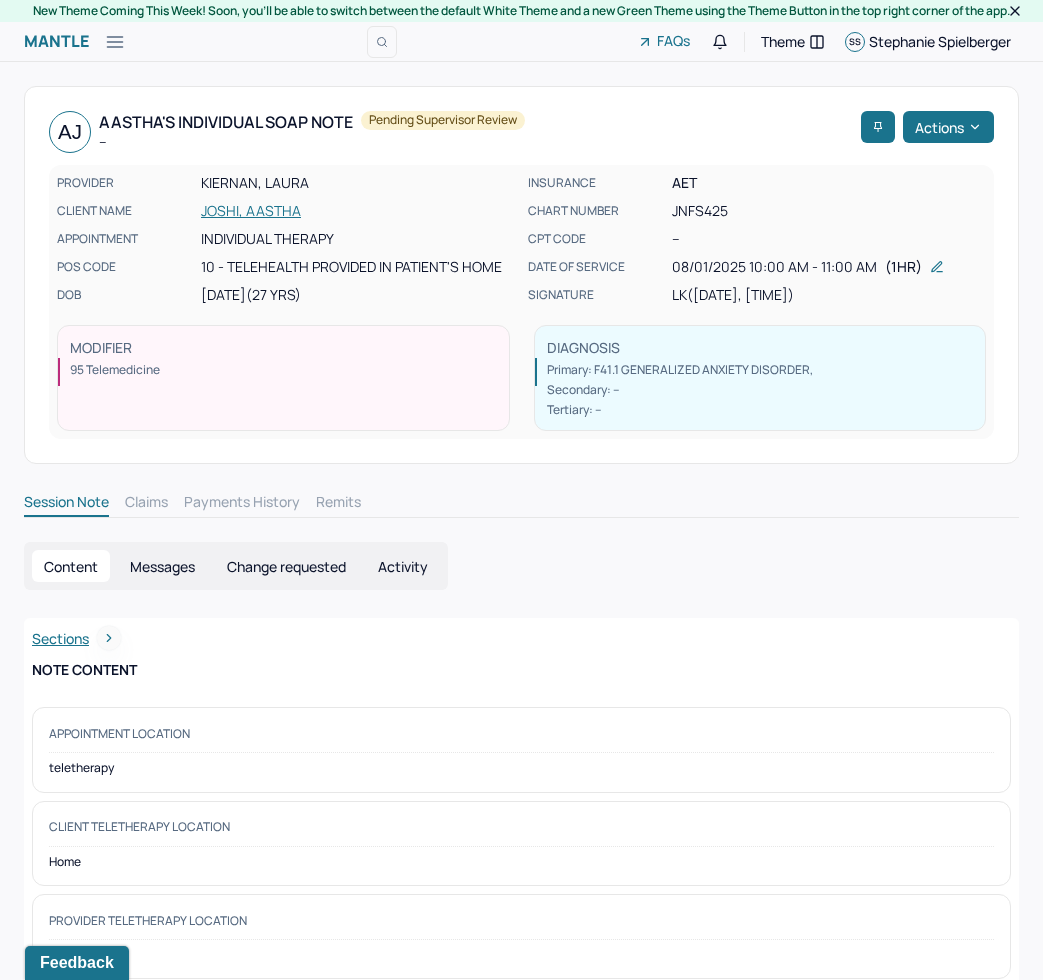 click on "Actions" at bounding box center [948, 127] 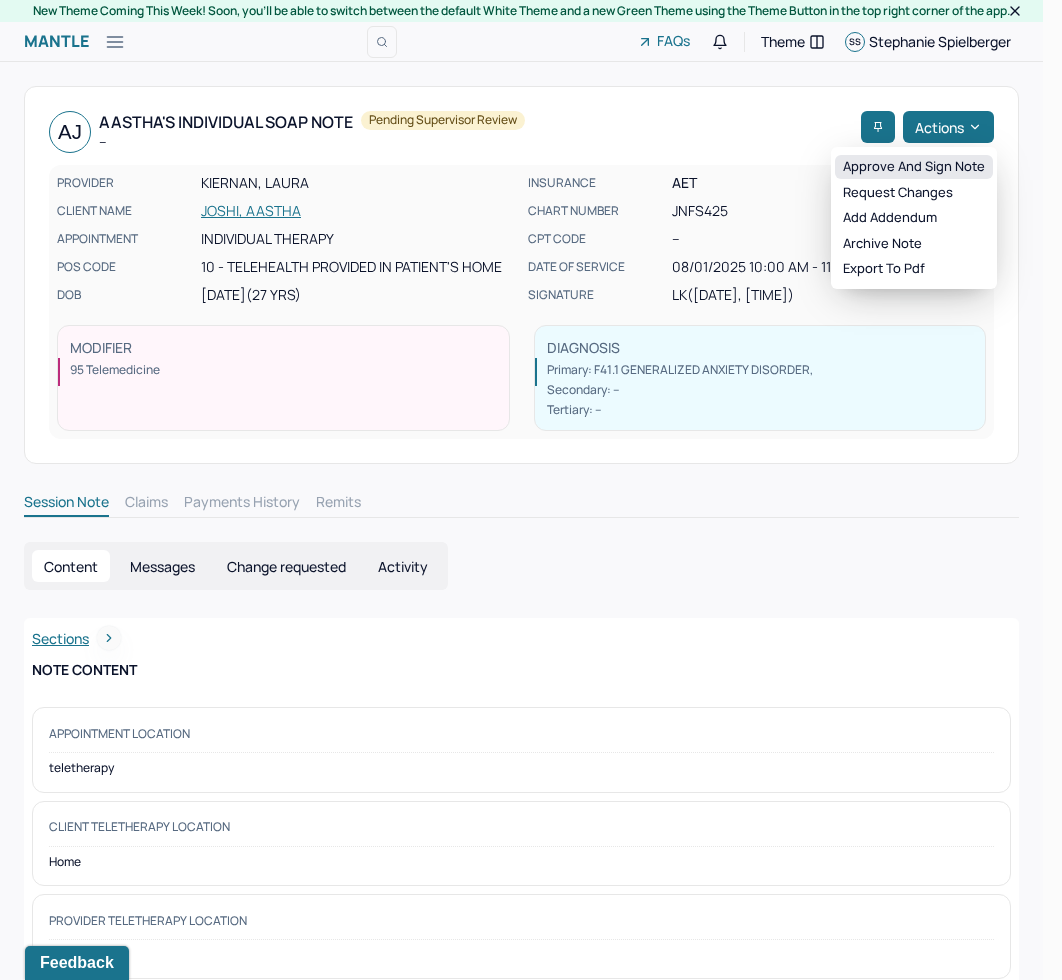 click on "Approve and sign note" at bounding box center (914, 167) 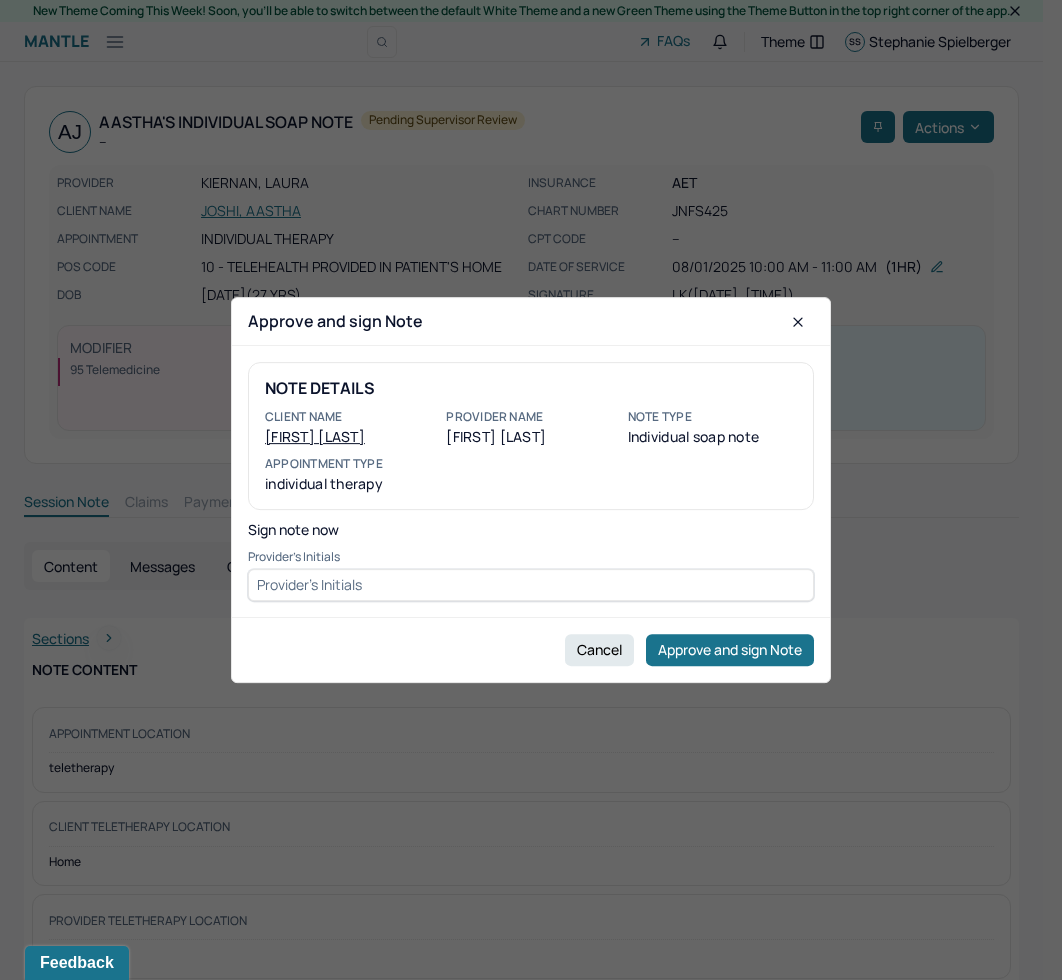 click at bounding box center (531, 585) 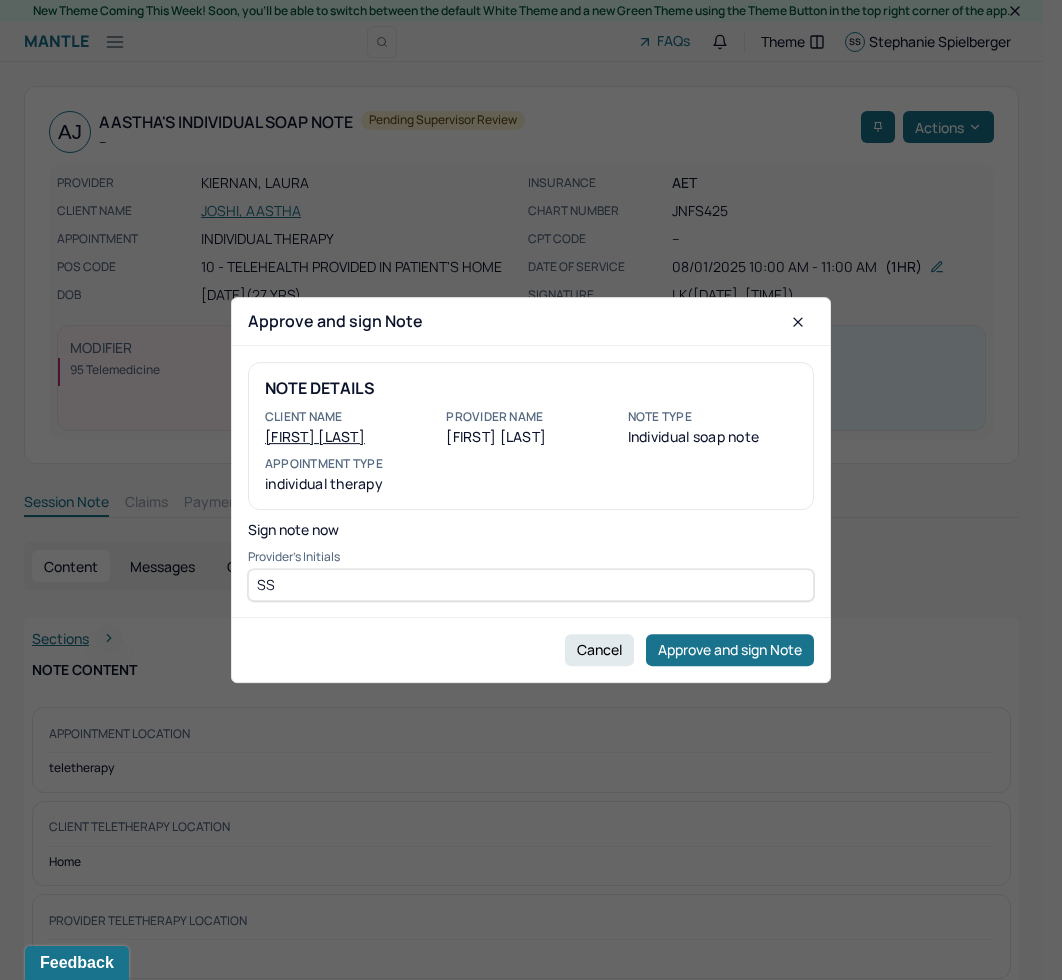 type on "SS" 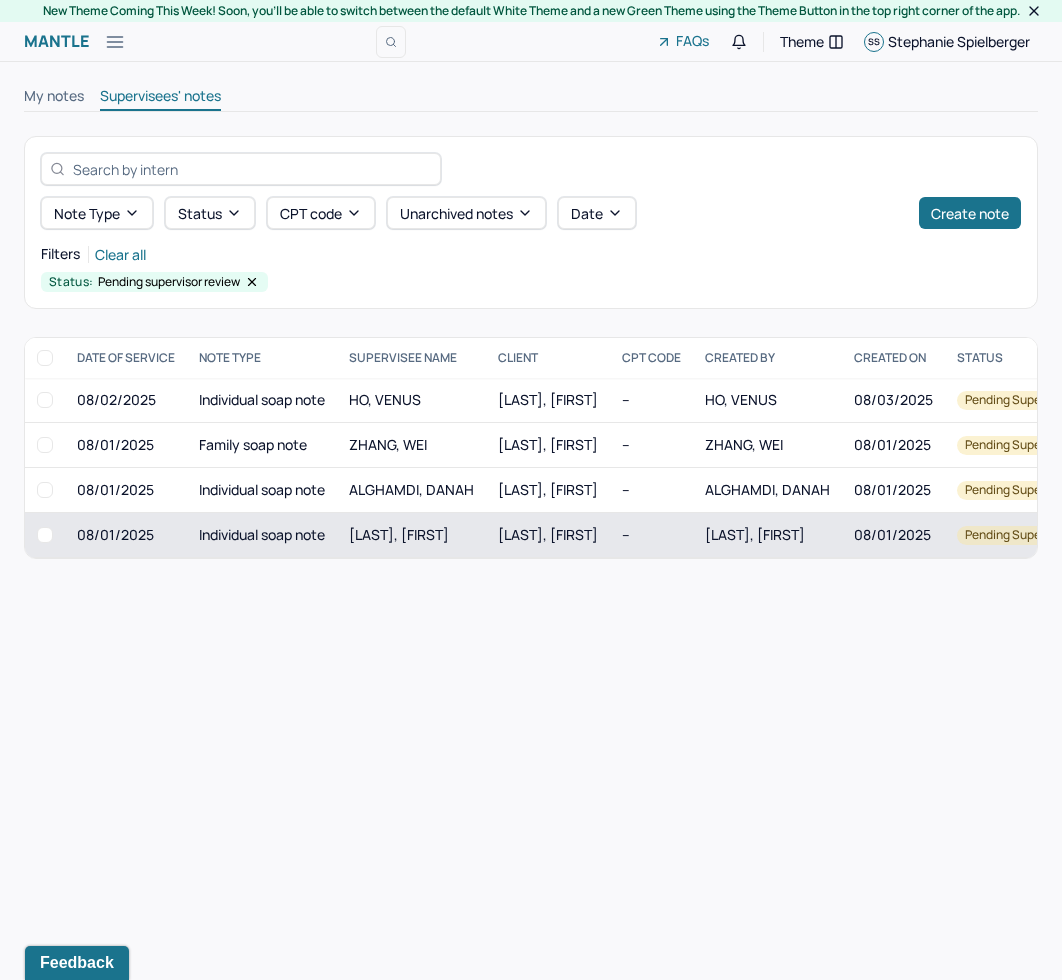 click on "DISTLER, EMMA" at bounding box center (411, 535) 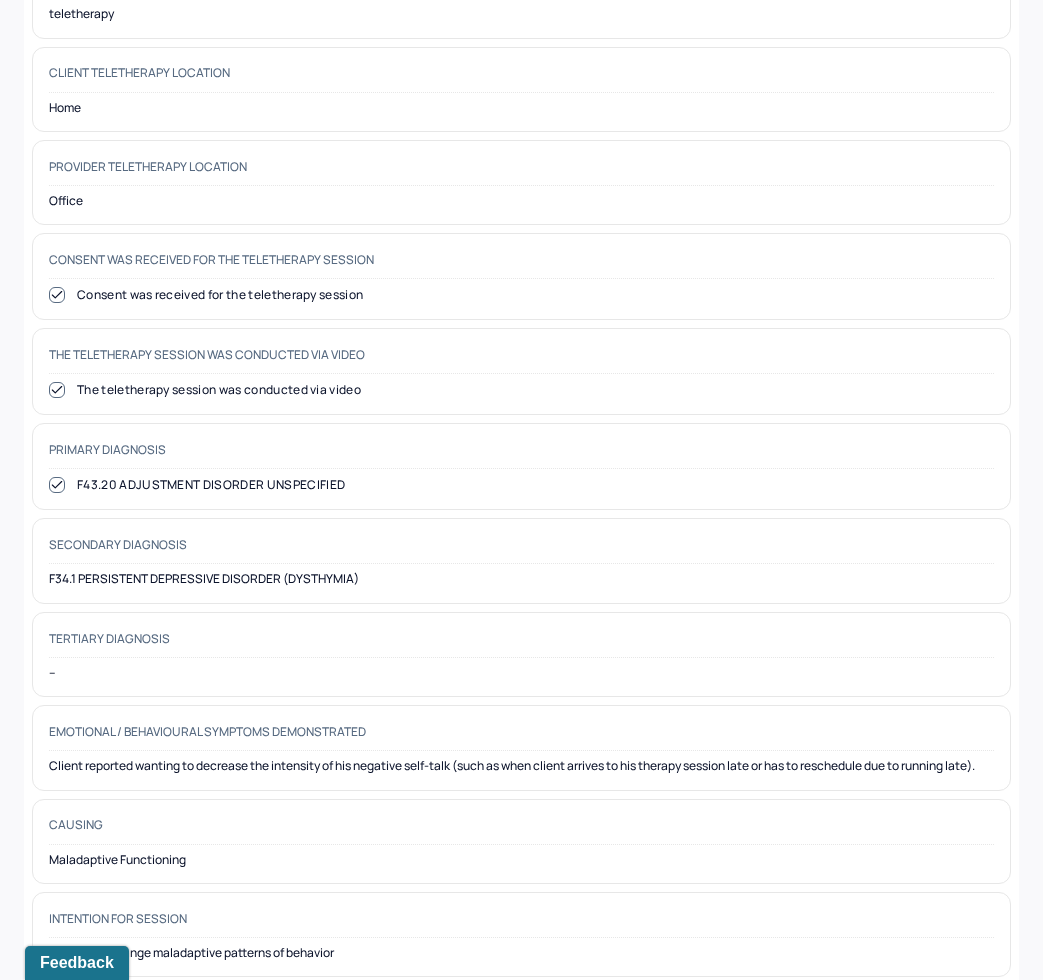 scroll, scrollTop: 0, scrollLeft: 0, axis: both 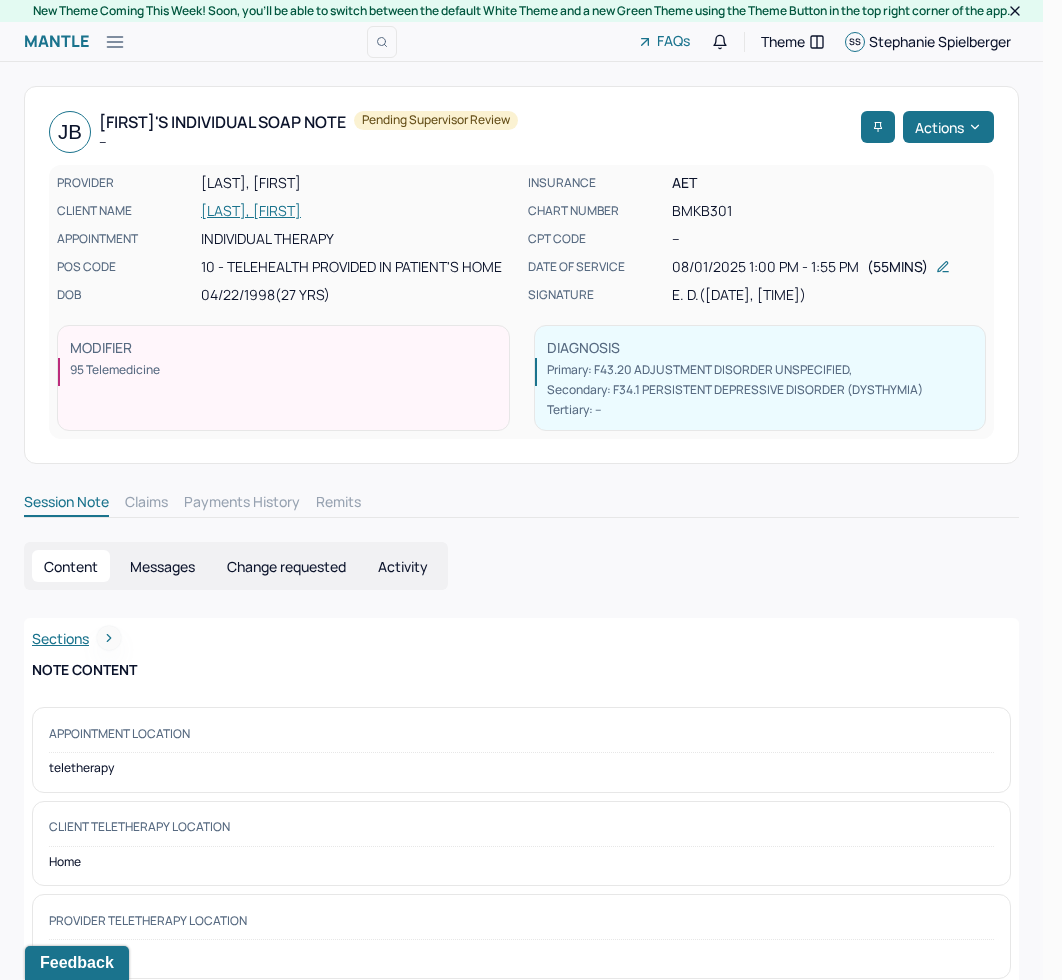 click 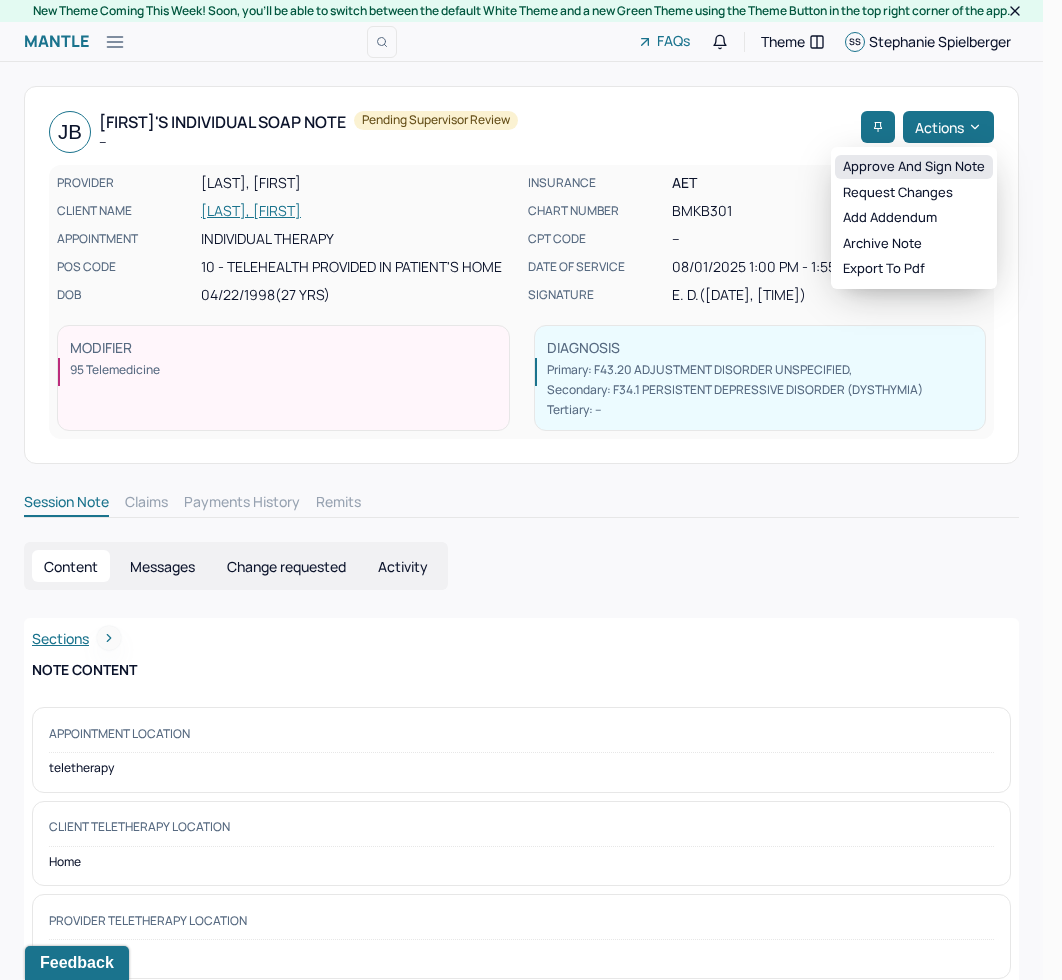 click on "Approve and sign note" at bounding box center (914, 167) 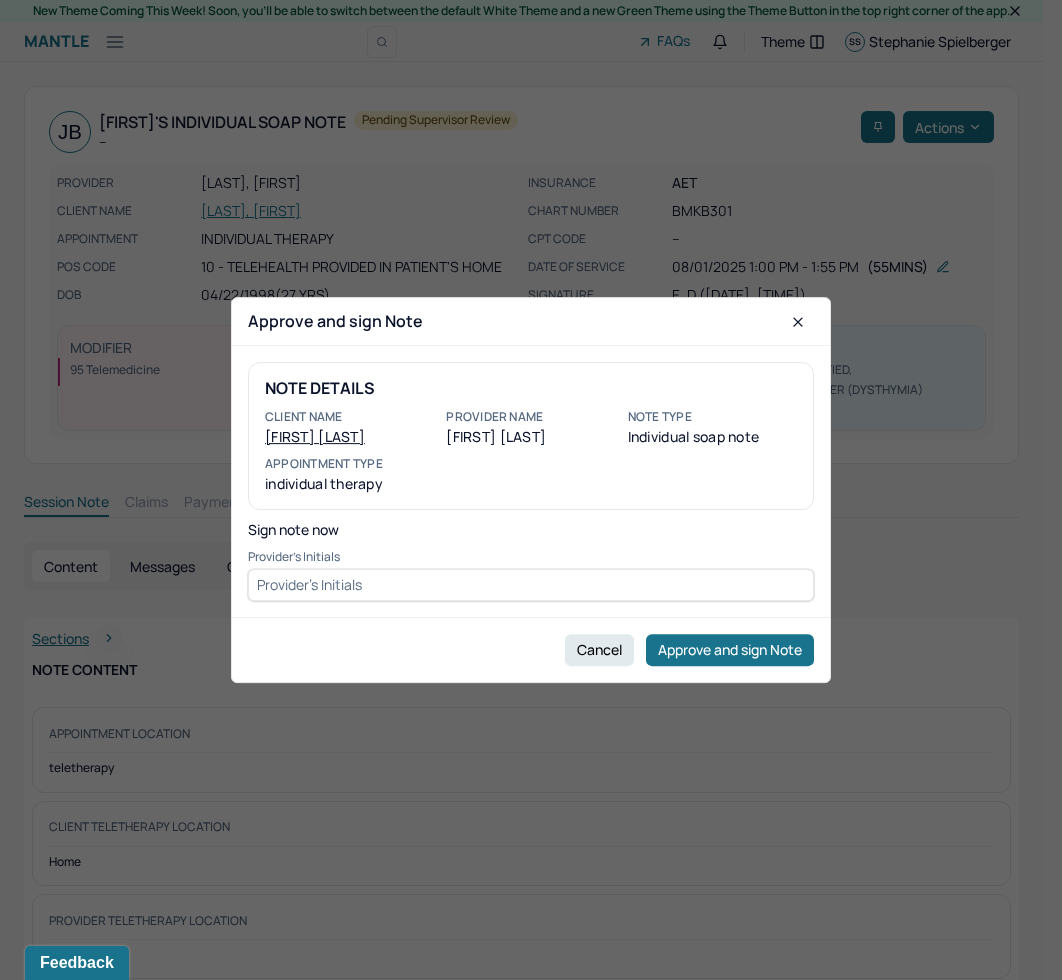 click at bounding box center [531, 585] 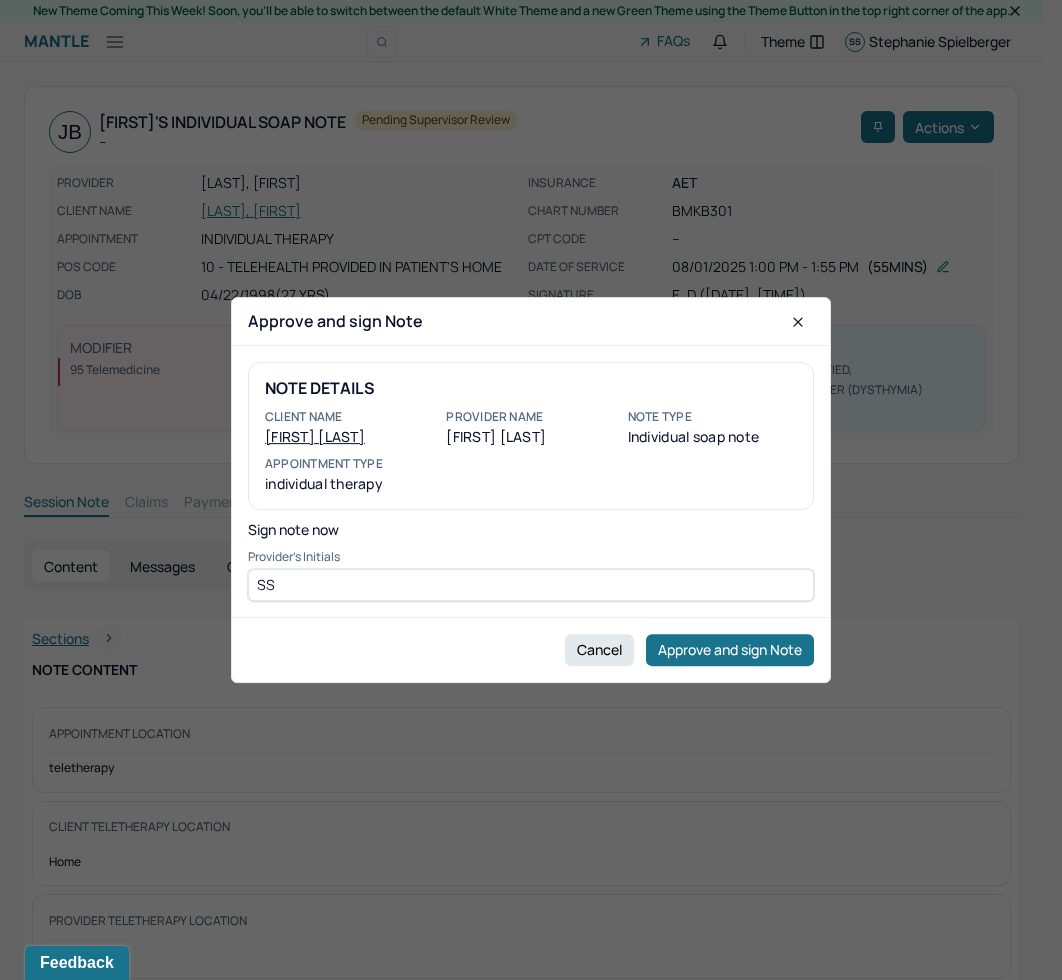 type on "SS" 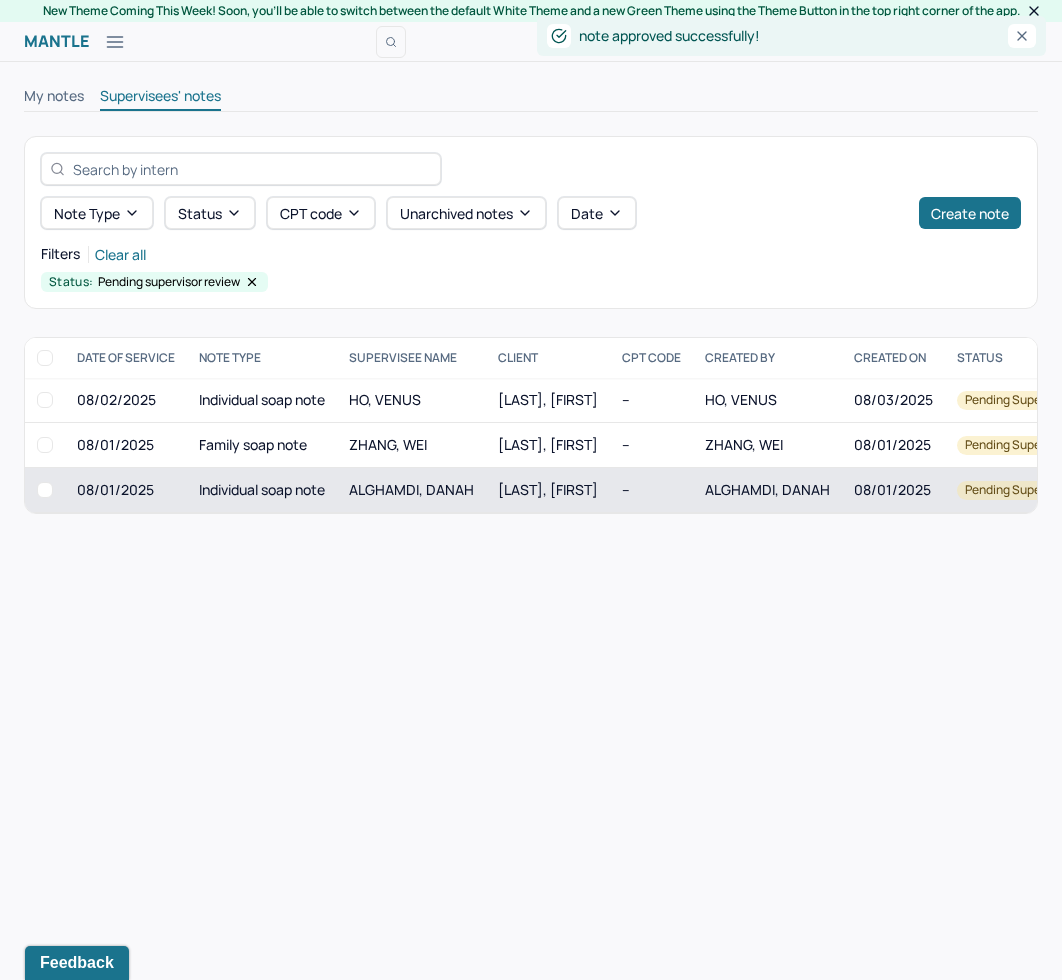 click on "Individual soap note" at bounding box center [262, 490] 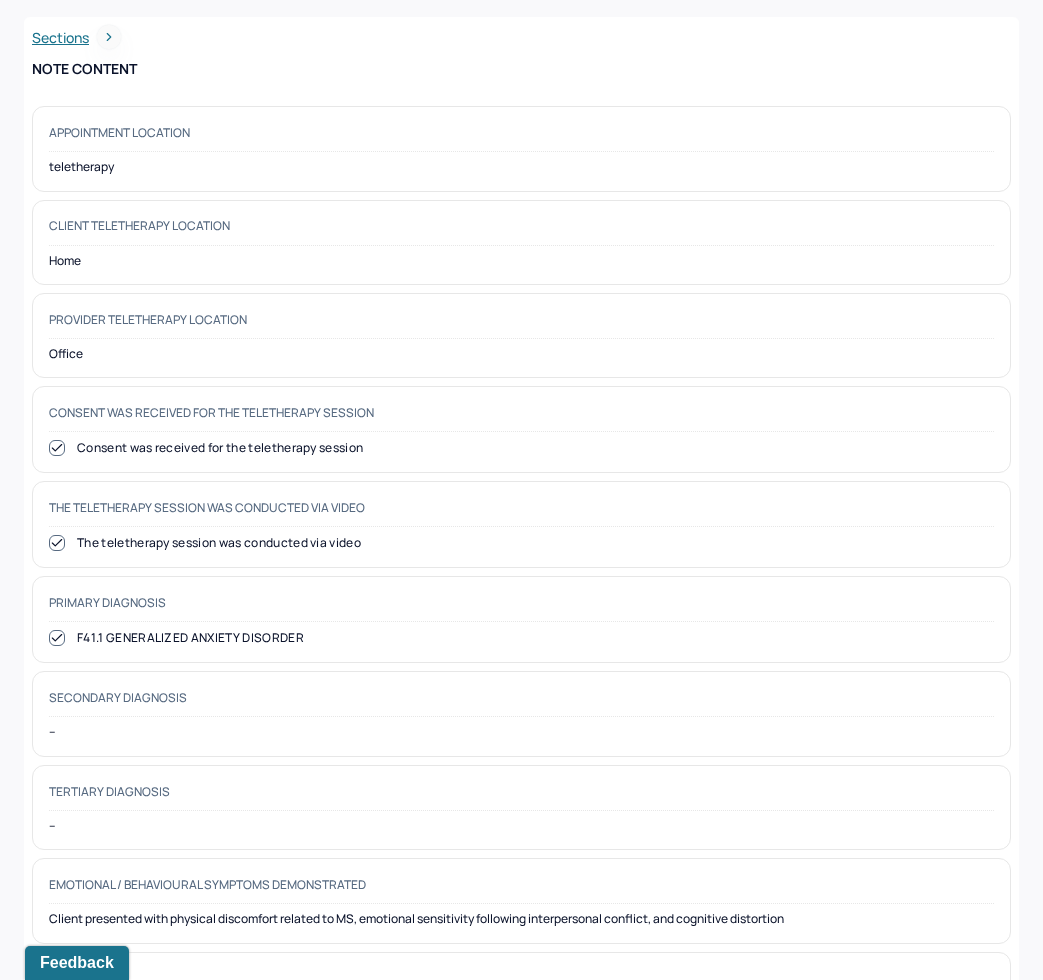 scroll, scrollTop: 0, scrollLeft: 0, axis: both 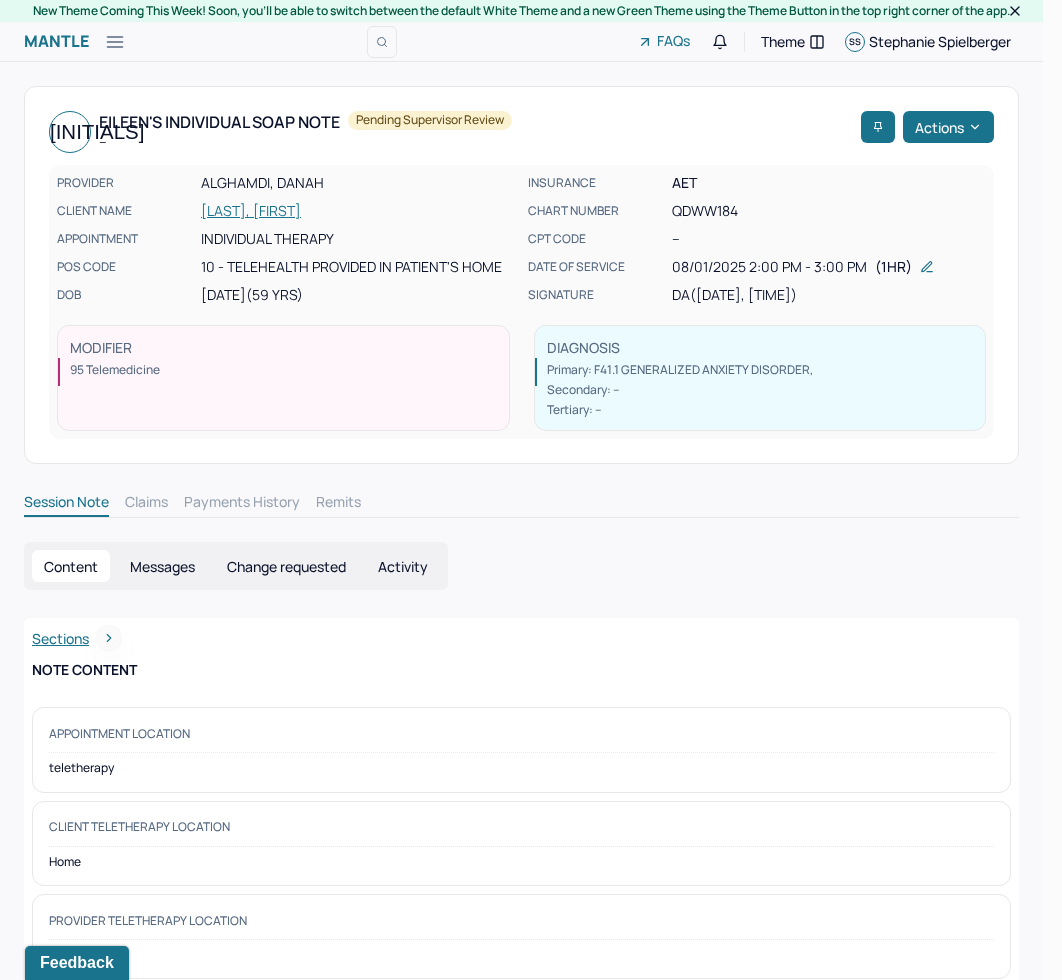 click on "Actions" at bounding box center (948, 127) 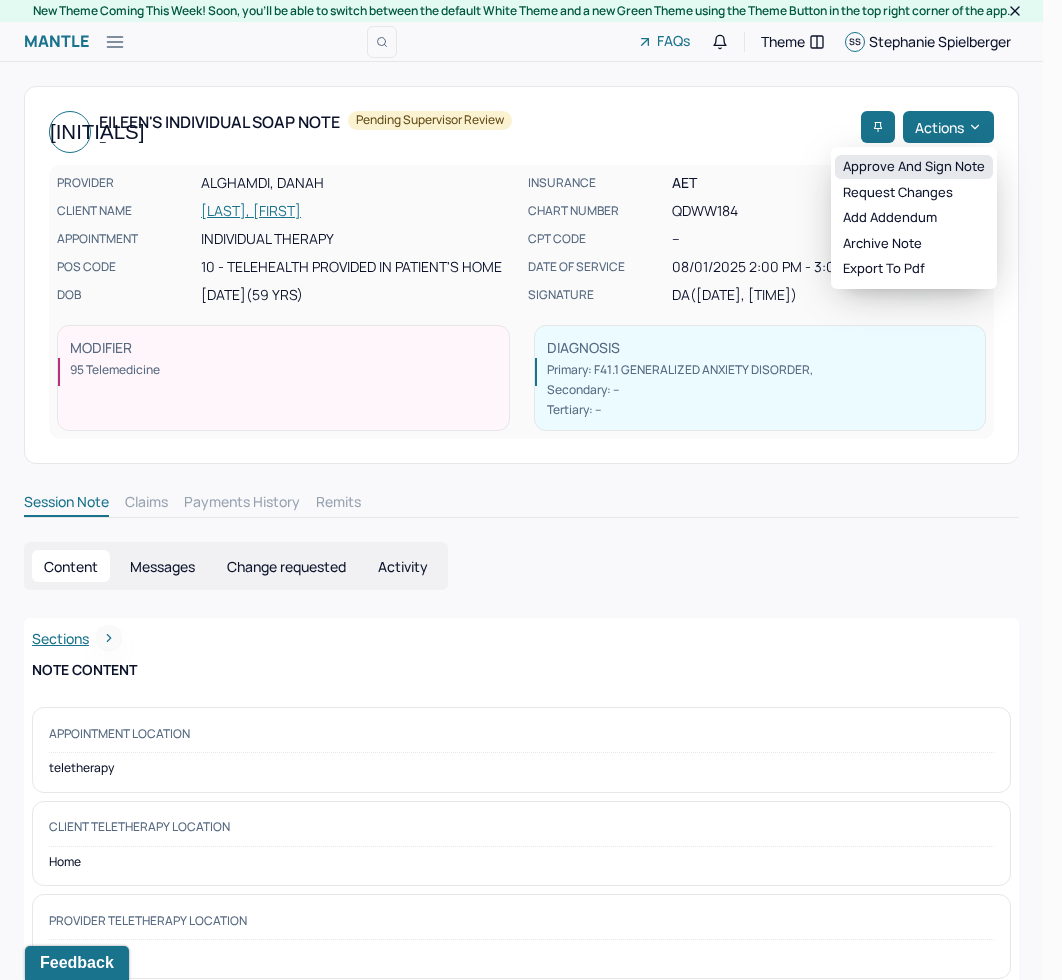 click on "Approve and sign note" at bounding box center (914, 167) 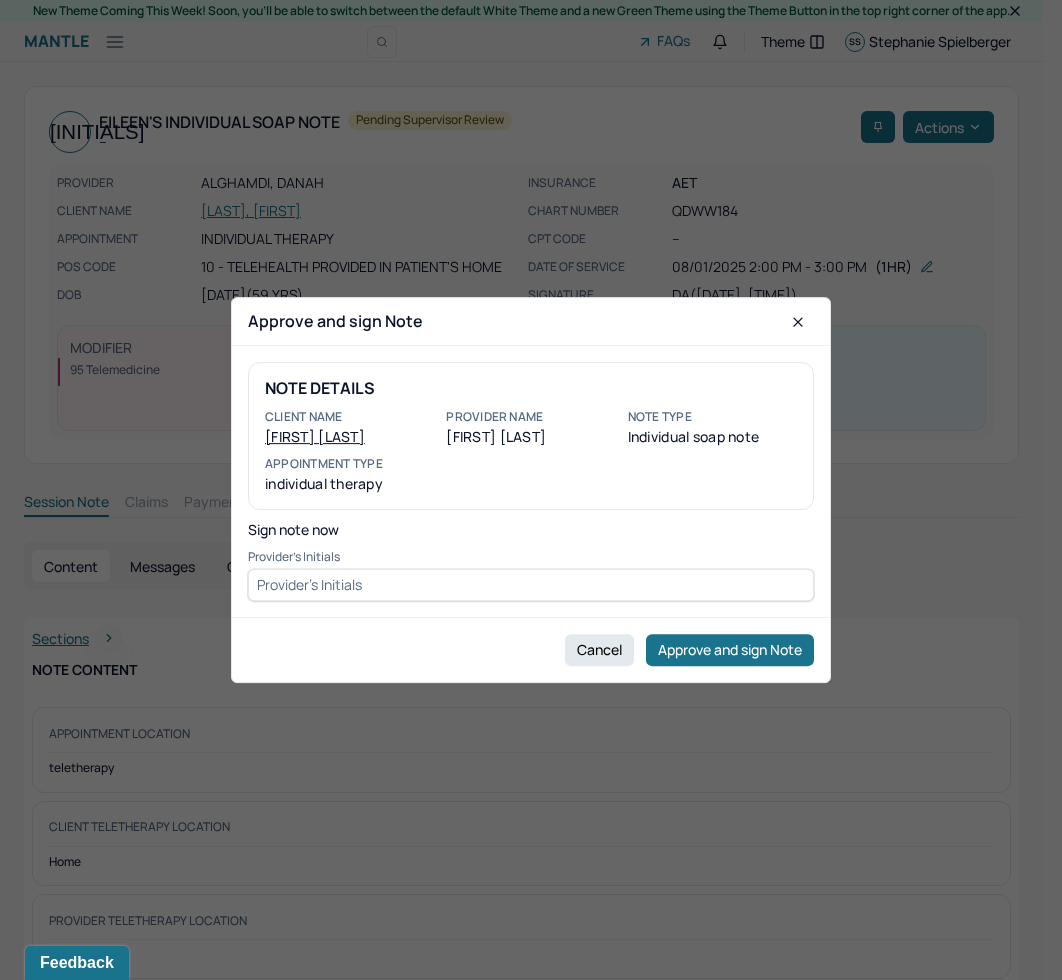 click at bounding box center [531, 585] 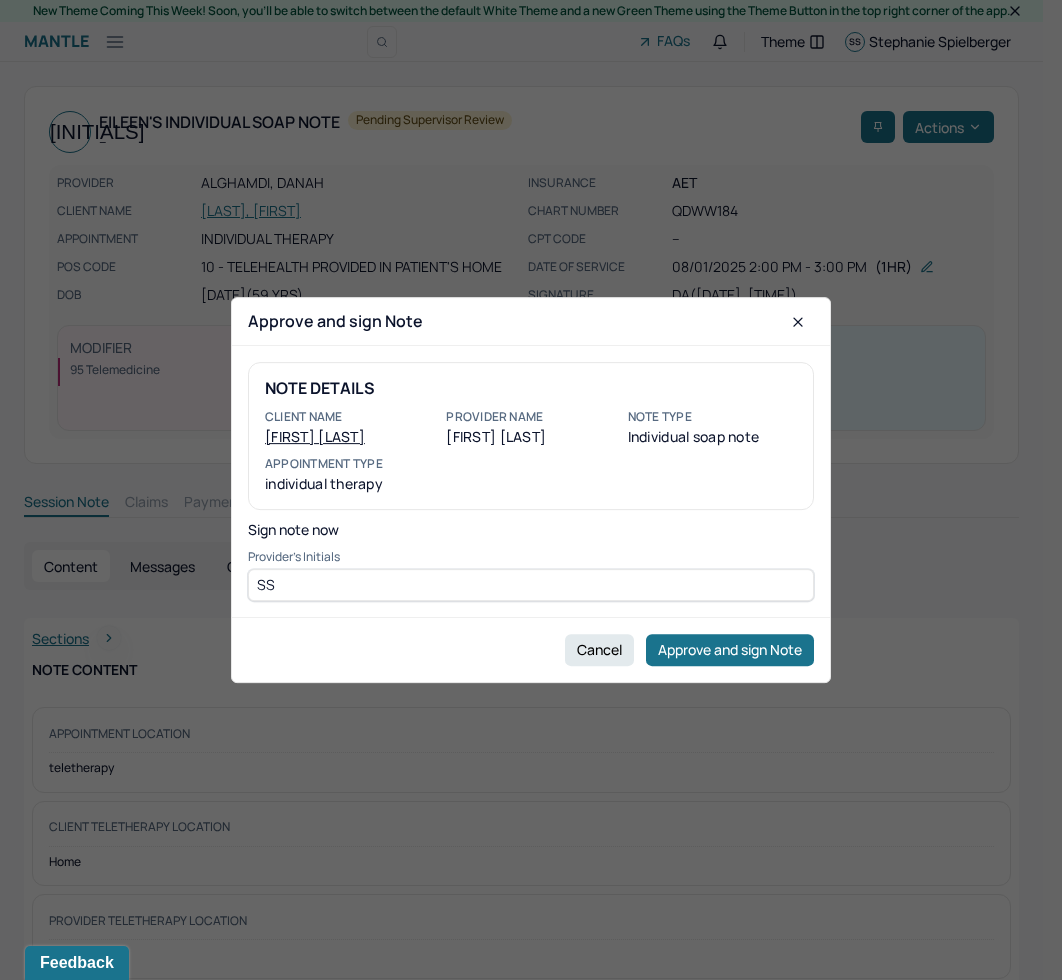 type on "SS" 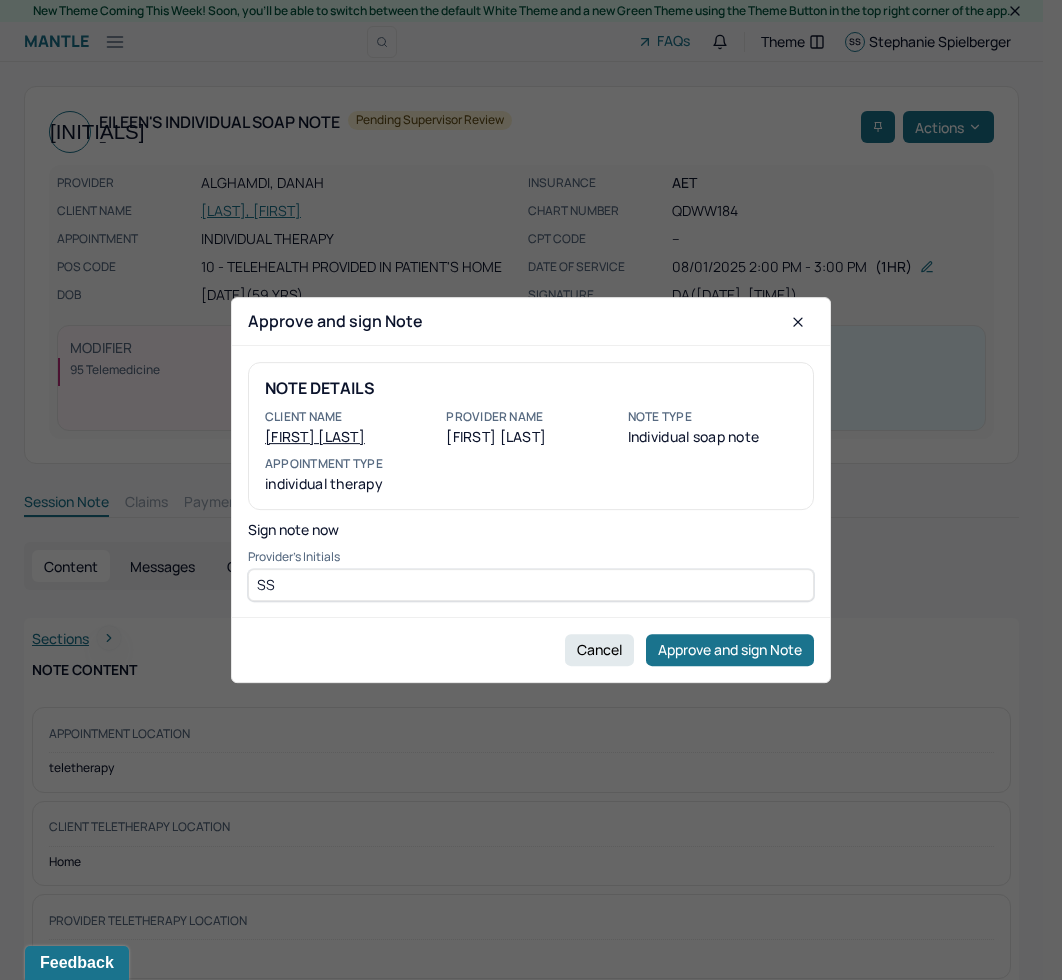 click on "Cancel Approve and sign Note" at bounding box center [531, 649] 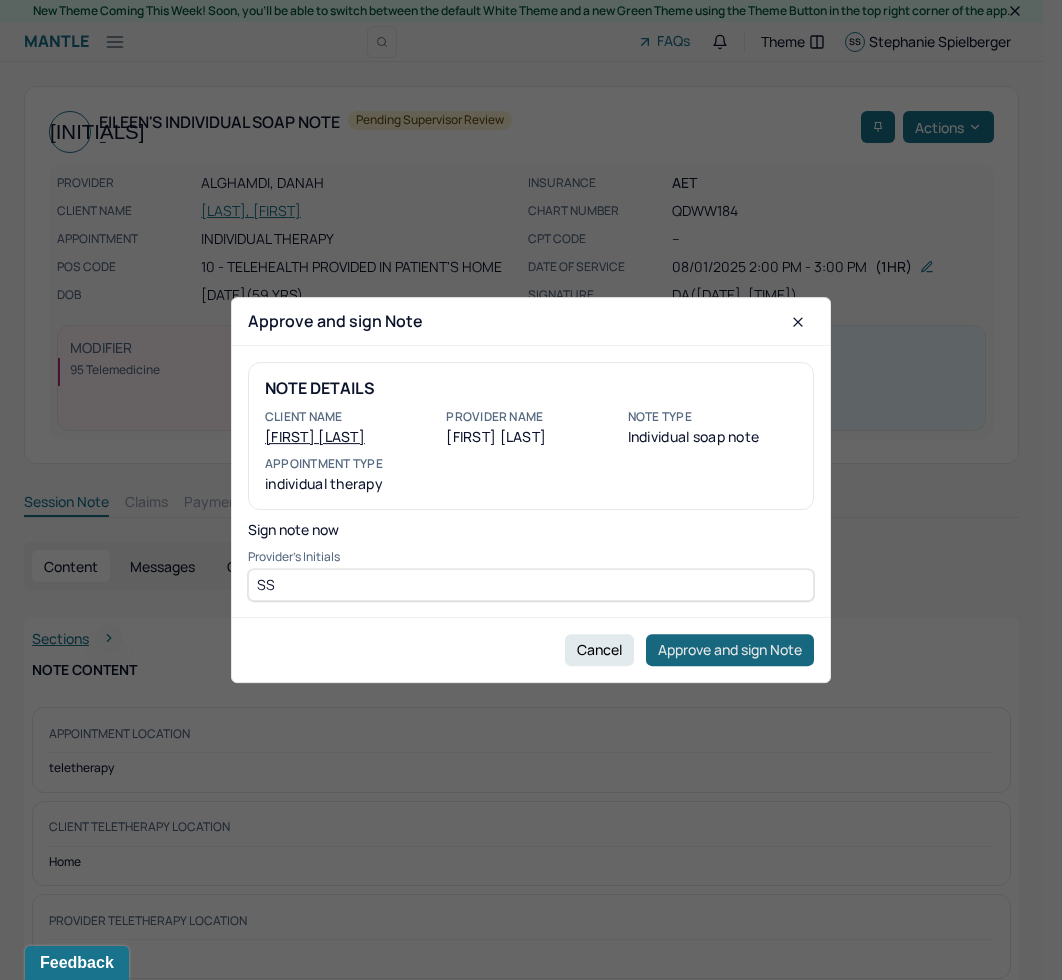 click on "Approve and sign Note" at bounding box center (730, 650) 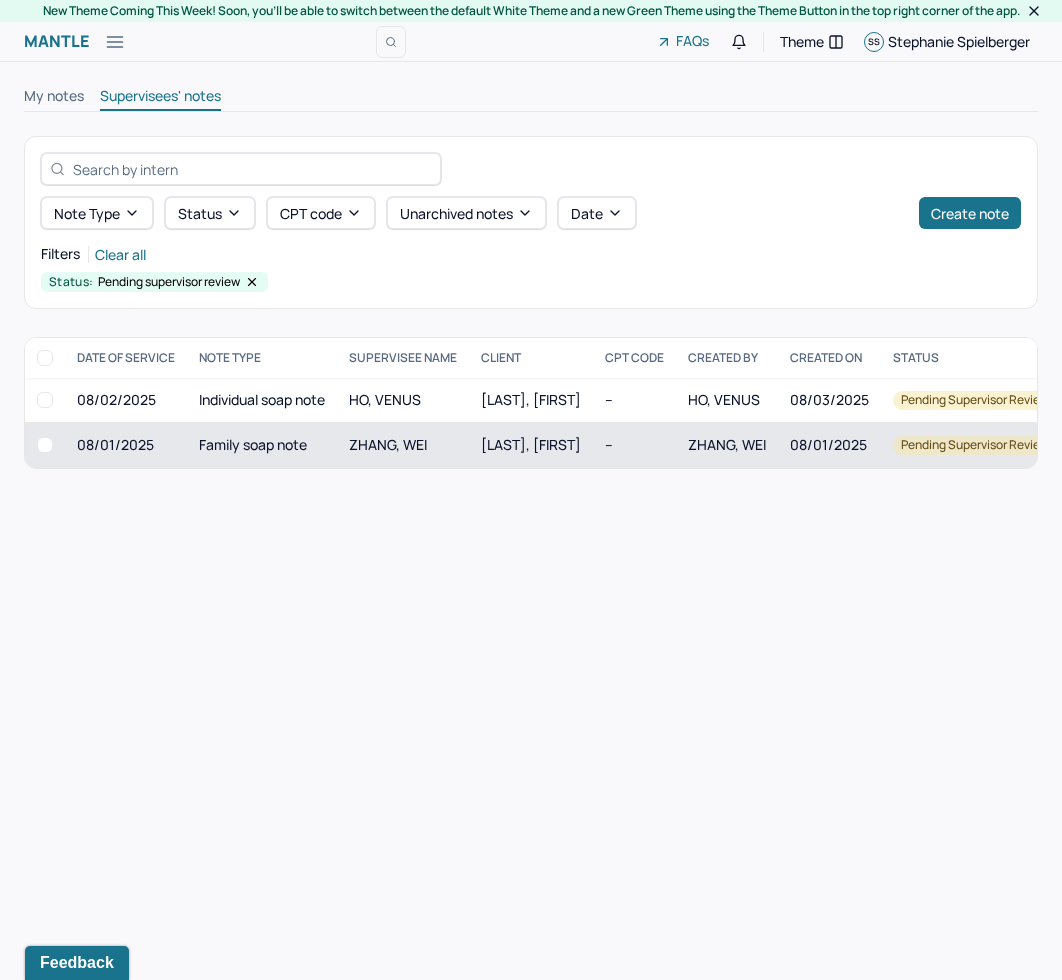 click on "Family soap note" at bounding box center [262, 445] 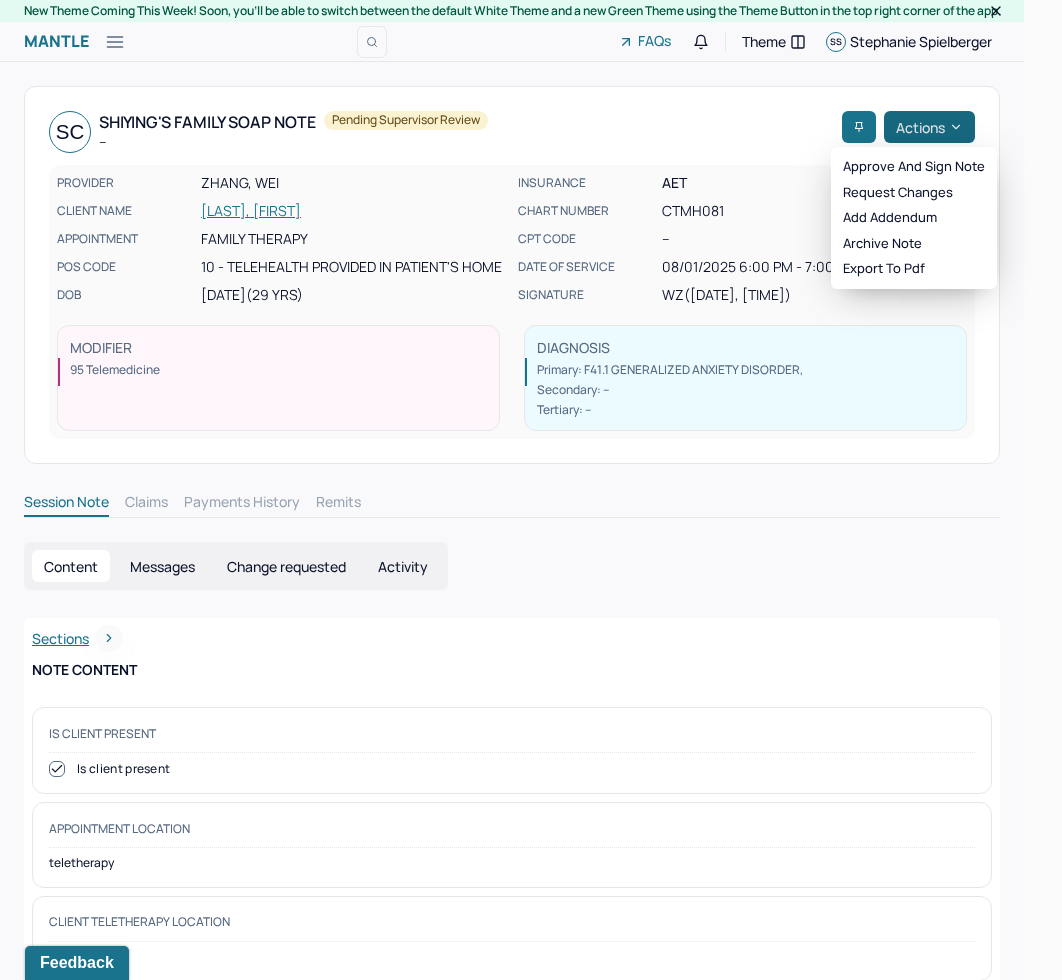 click on "Actions" at bounding box center [929, 127] 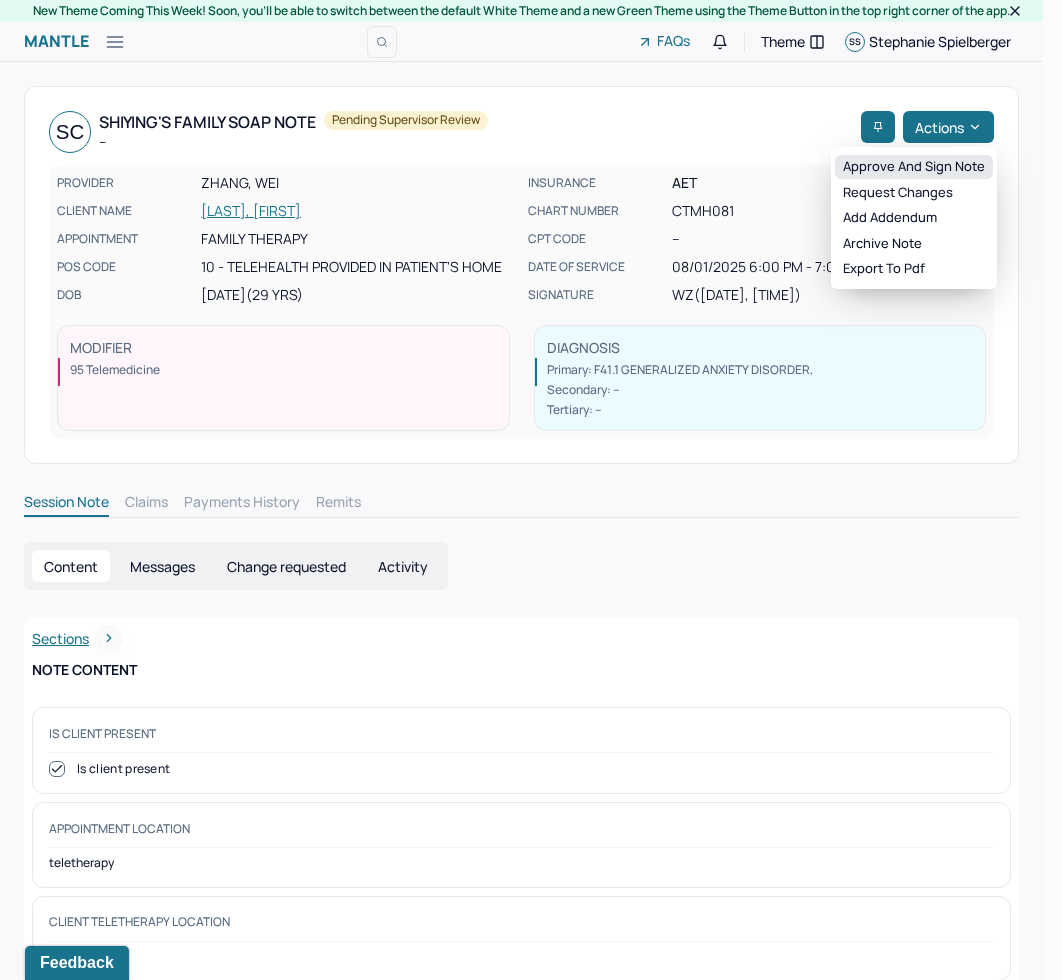 click on "Approve and sign note" at bounding box center [914, 167] 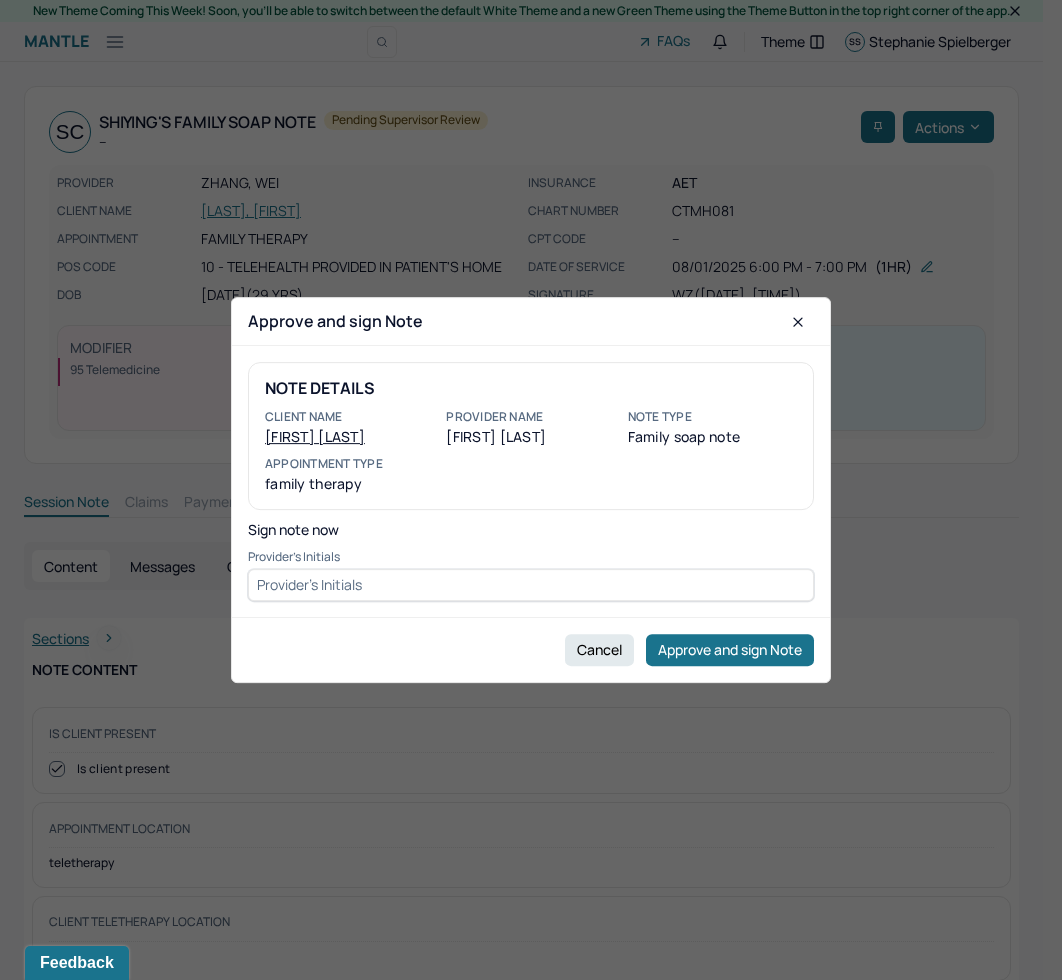 click at bounding box center (531, 585) 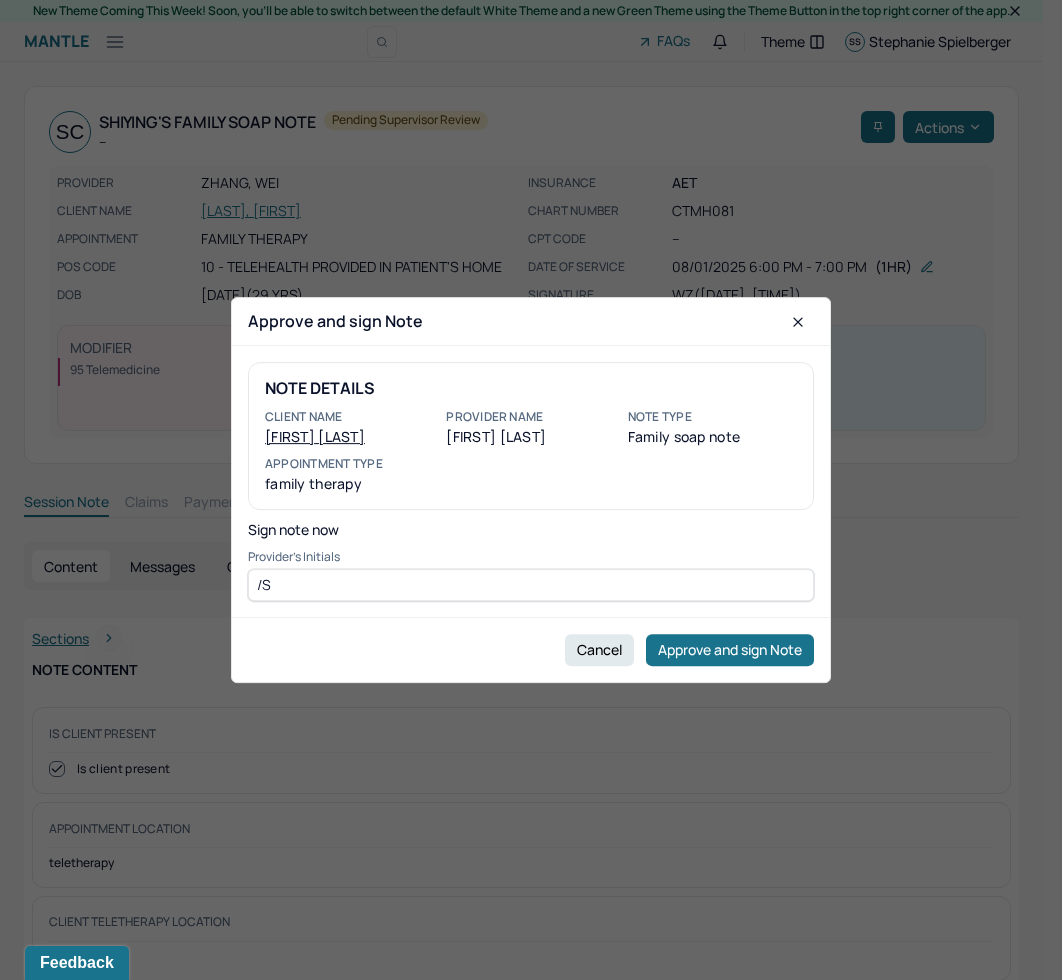 type on "/" 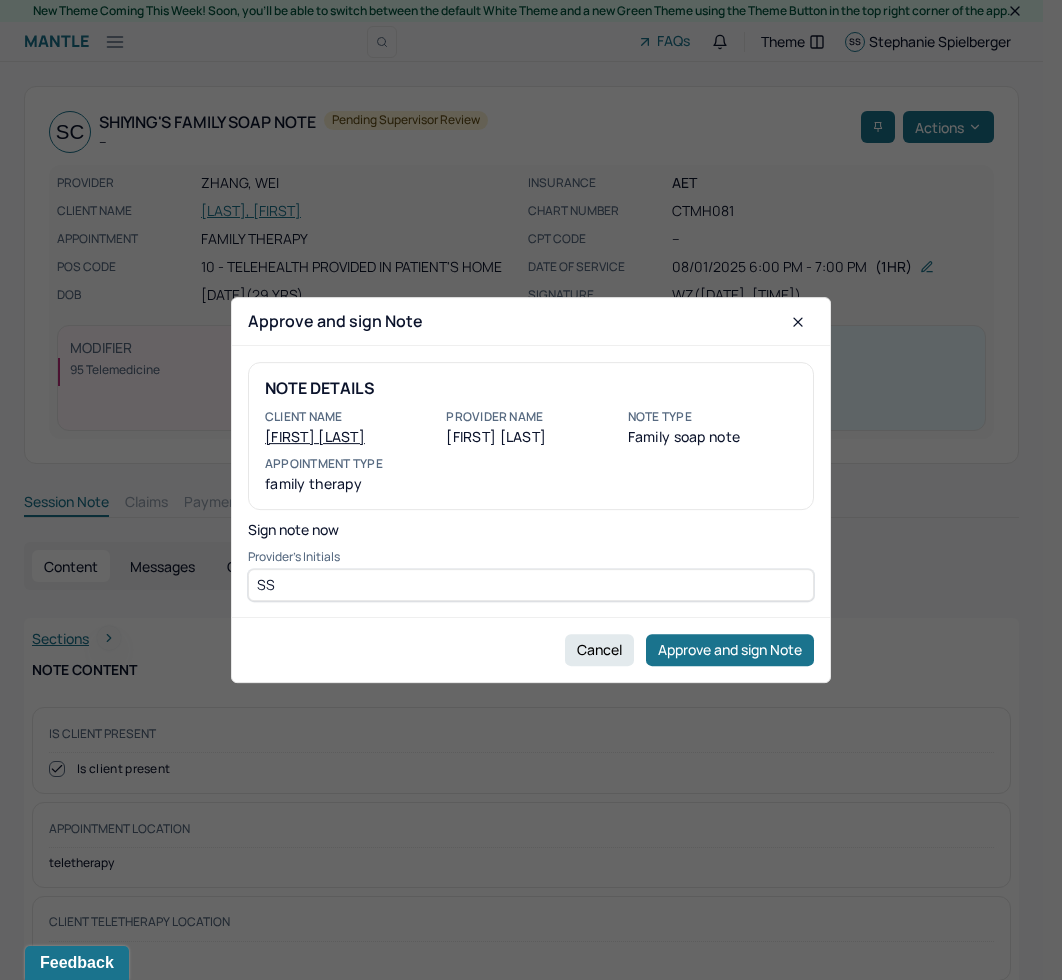 type on "SS" 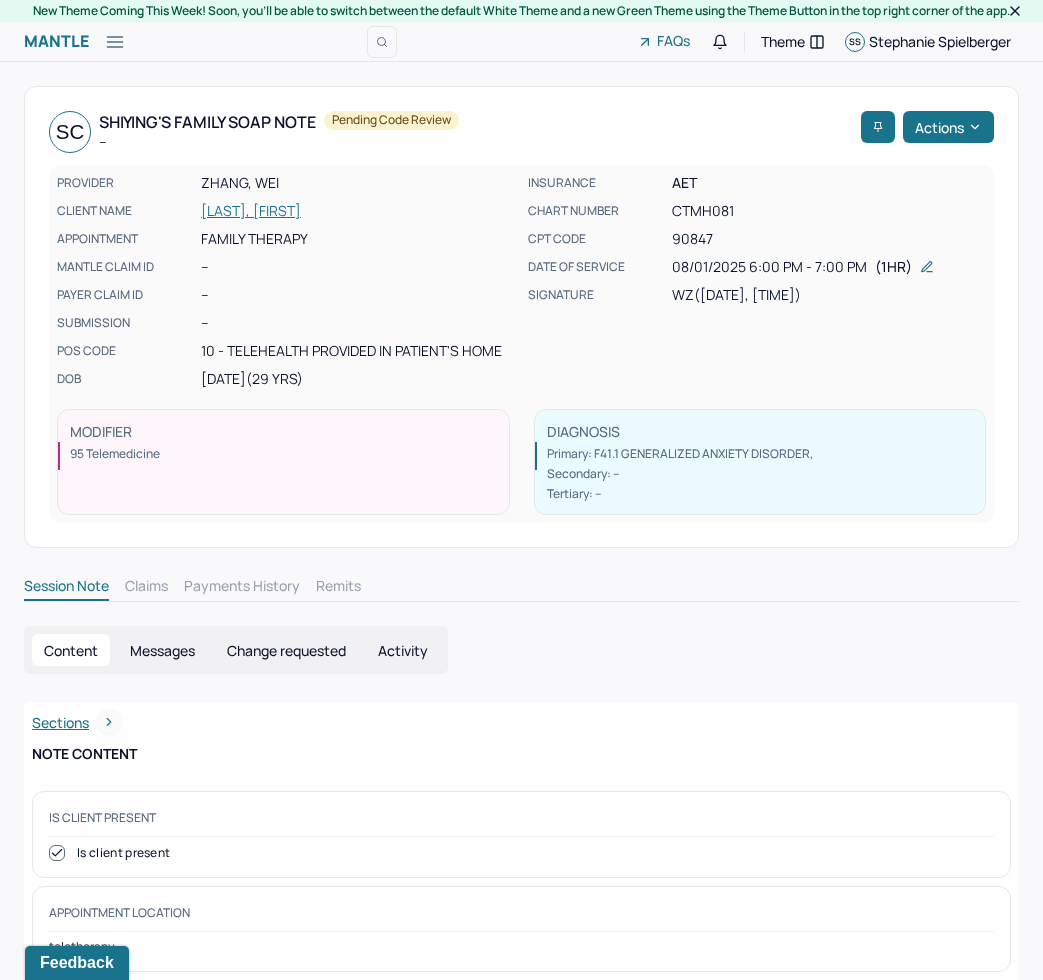 click on "SC Shiying's   Family soap note -- Pending code review Actions PROVIDER ZHANG, WEI CLIENT NAME CUI, SHIYING APPOINTMENT Family therapy   MANTLE CLAIM ID -- PAYER CLAIM ID -- SUBMISSION -- POS CODE 10 - Telehealth Provided in Patient's Home DOB 06/17/1996  (29 Yrs) INSURANCE AET CHART NUMBER CTMH081 CPT CODE 90847 DATE OF SERVICE 08/01/2025   6:00 PM   -   7:00 PM ( 1hr ) SIGNATURE wz  (08/01/2025, 7:17 PM) MODIFIER 95 Telemedicine DIAGNOSIS Primary:   F41.1 GENERALIZED ANXIETY DISORDER ,  Secondary:   -- Tertiary:   --" at bounding box center [521, 317] 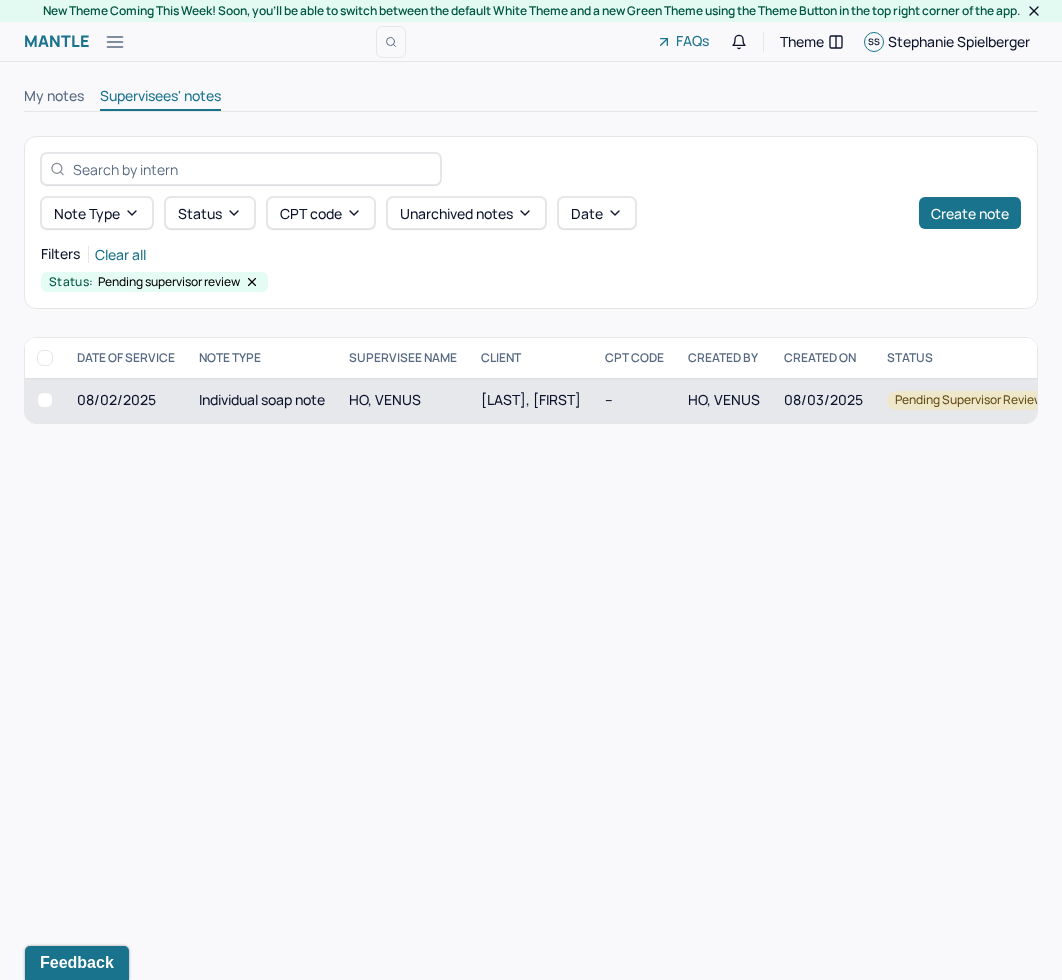 click on "FORTUNATO, SIDNEY" at bounding box center (531, 400) 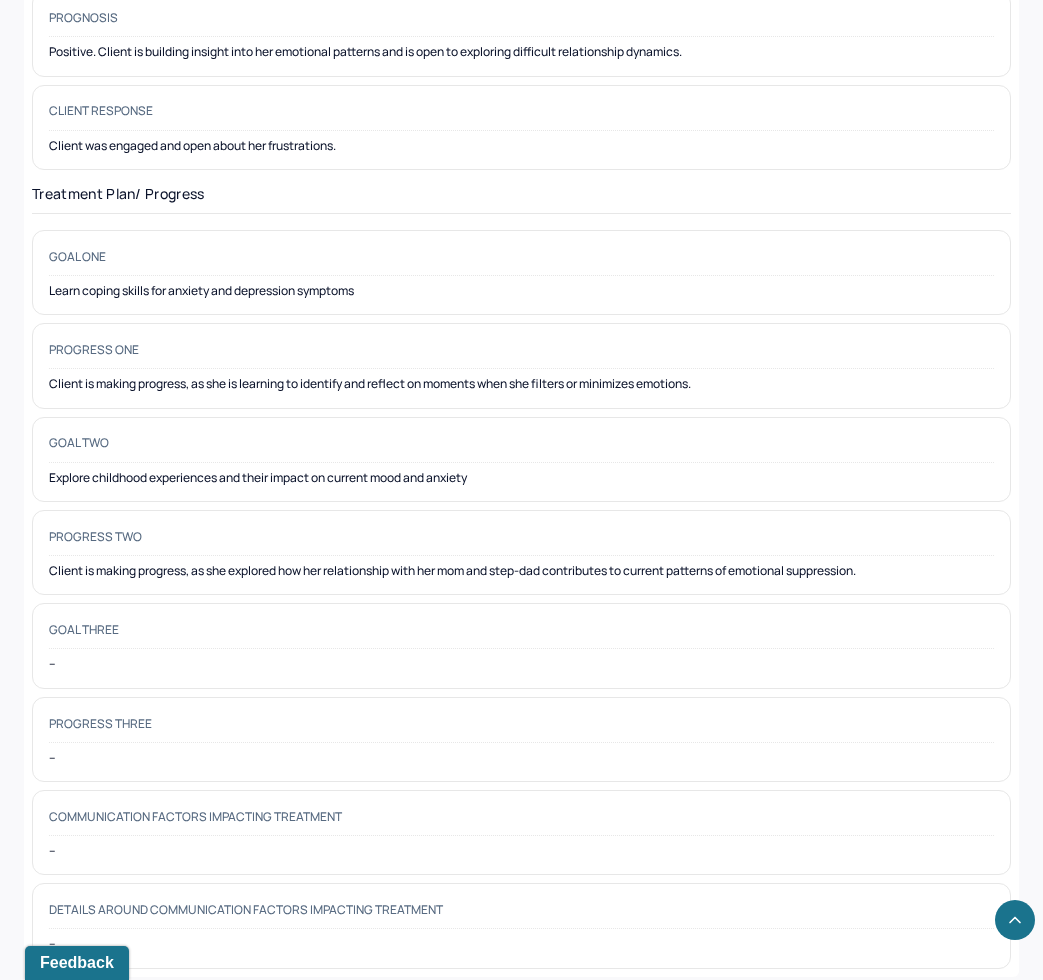 scroll, scrollTop: 2925, scrollLeft: 0, axis: vertical 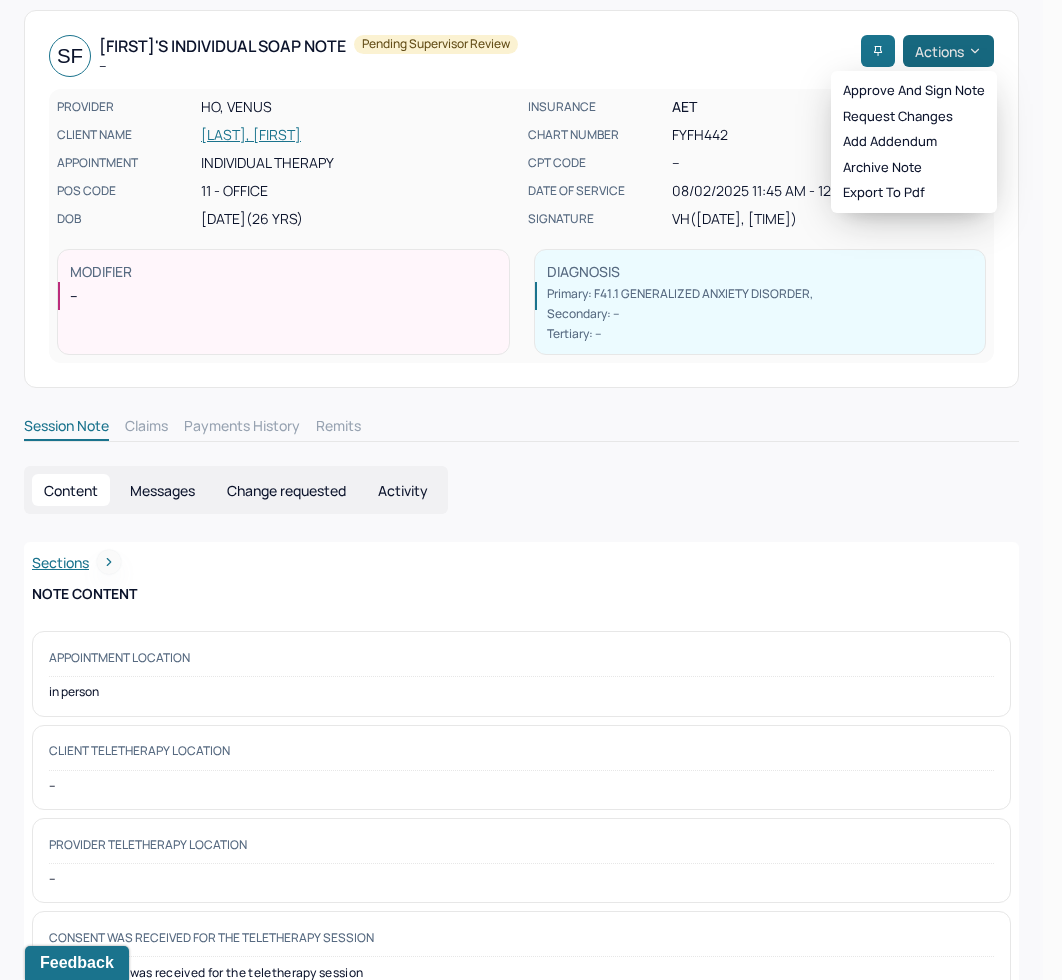 click on "PH Park Hill Dashboard Clients Schedule Session Notes Notes Tasks SS Stephanie   Spielberger provider Logout   New Theme Coming This Week! Soon, you’ll be able to switch between the default White Theme and a new Green Theme using the Theme Button in the top right corner of the app.  Mantle Note  FAQs Theme SS Stephanie   Spielberger SF Sidney's   Individual soap note -- Pending supervisor review Actions PROVIDER HO, VENUS CLIENT NAME FORTUNATO, SIDNEY APPOINTMENT Individual therapy POS CODE 11 - Office DOB 10/02/1998  (26 Yrs) INSURANCE AET CHART NUMBER FYFH442 CPT CODE -- DATE OF SERVICE 08/02/2025   11:45 AM   -   12:45 PM ( 1hr ) SIGNATURE VH  (08/03/2025, 10:09 AM) MODIFIER -- DIAGNOSIS Primary:   F41.1 GENERALIZED ANXIETY DISORDER ,  Secondary:   -- Tertiary:   -- Session Note Claims Payments History Remits Content Messages Change requested Activity Sections Session note Therapy intervention techniques Treatment plan/ progress Sections NOTE CONTENT Appointment location --" at bounding box center [521, 1876] 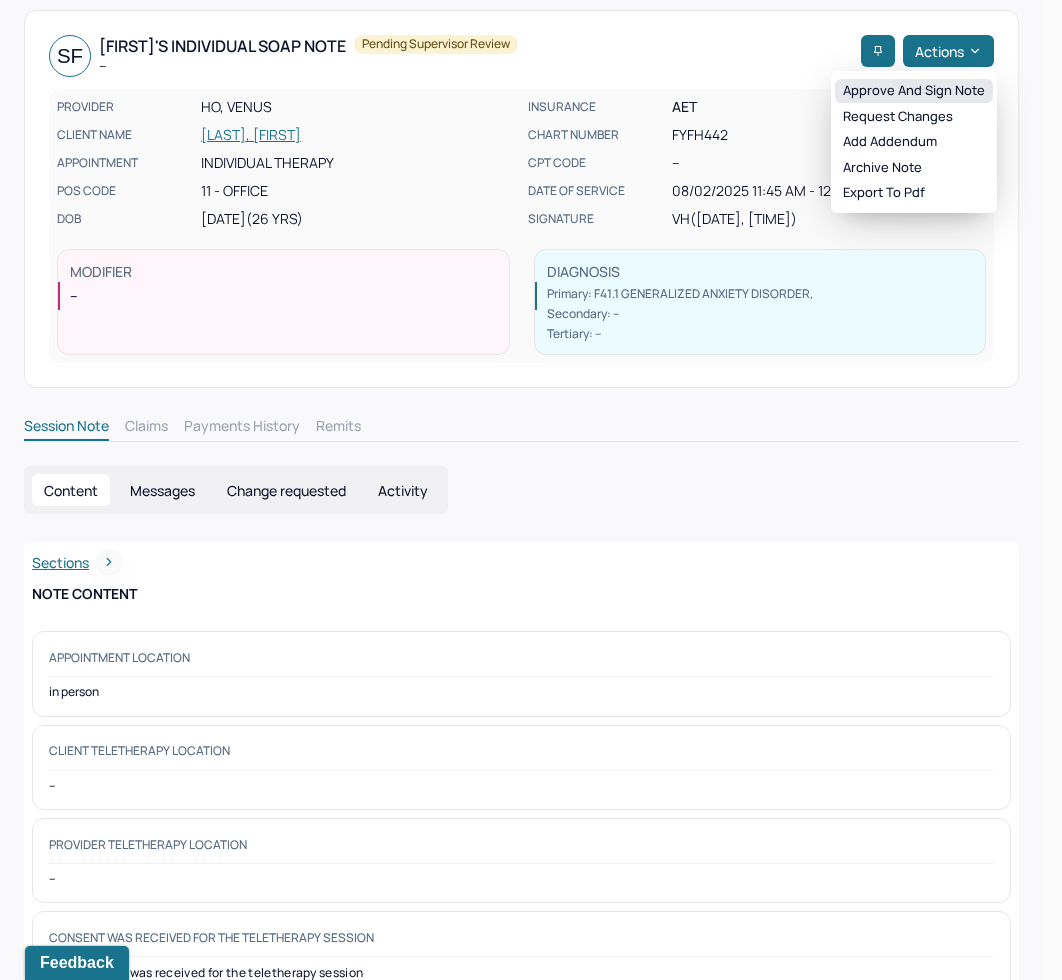 click on "Approve and sign note" at bounding box center (914, 91) 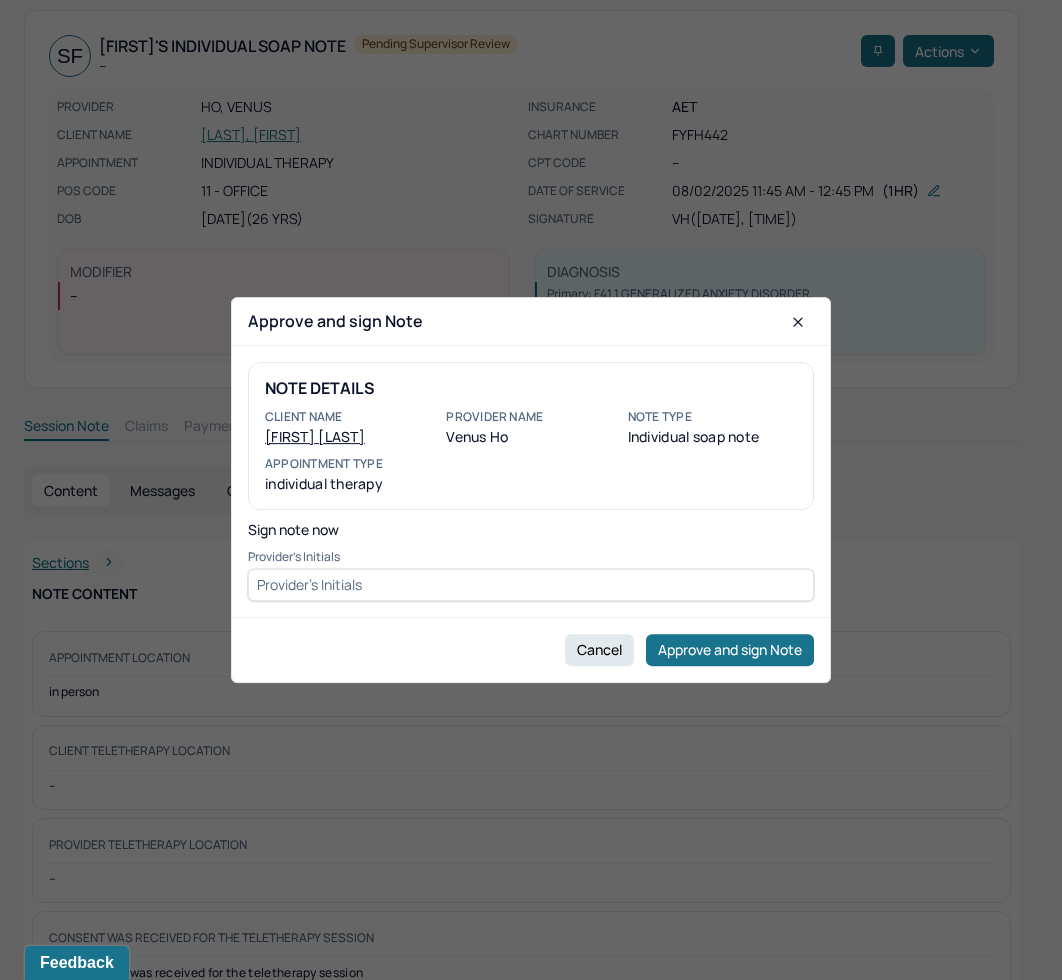 click at bounding box center (531, 585) 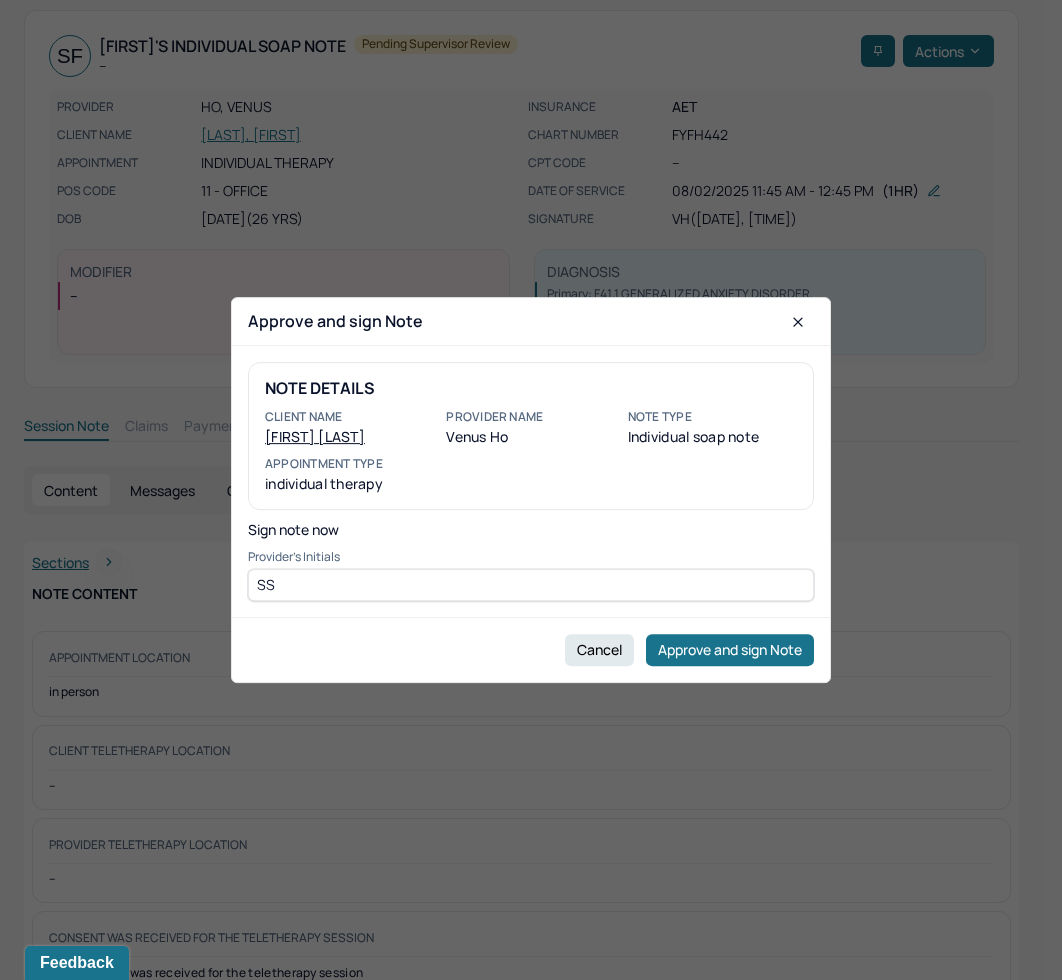 type on "SS" 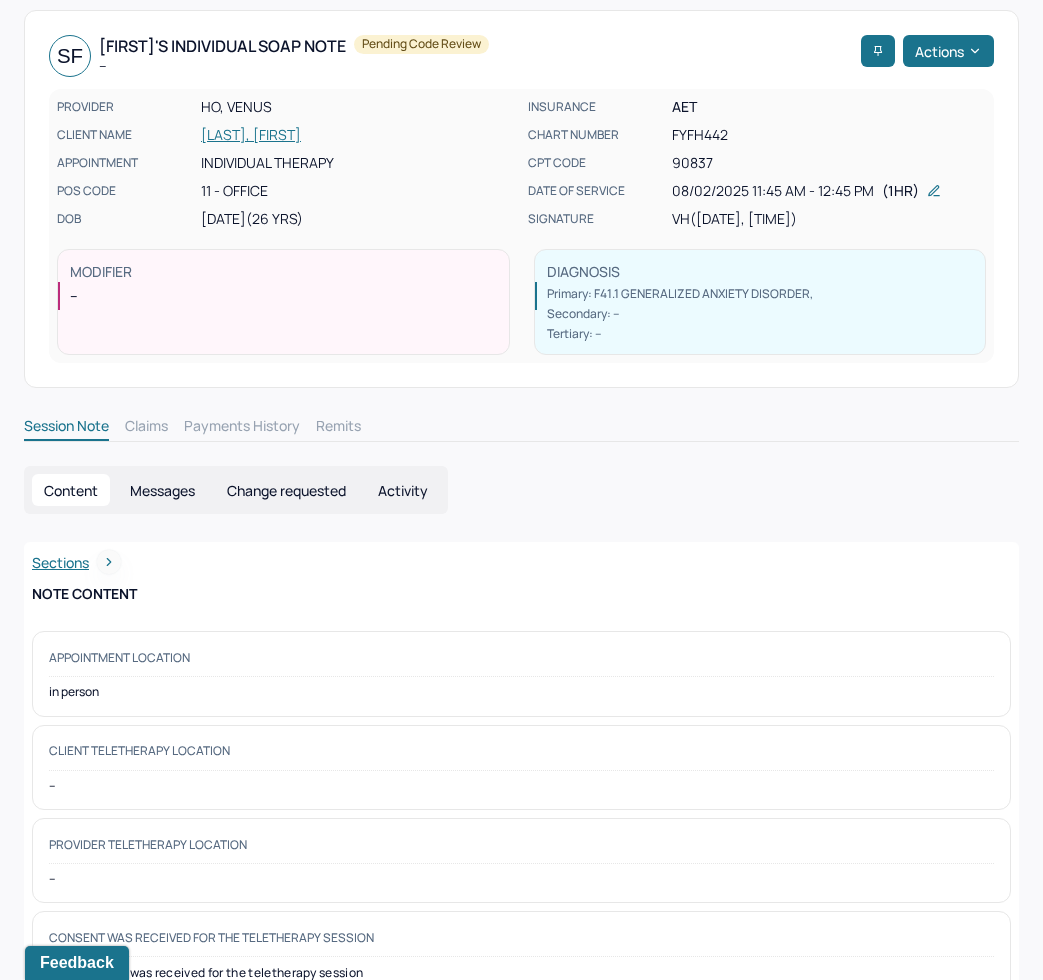 scroll, scrollTop: 0, scrollLeft: 0, axis: both 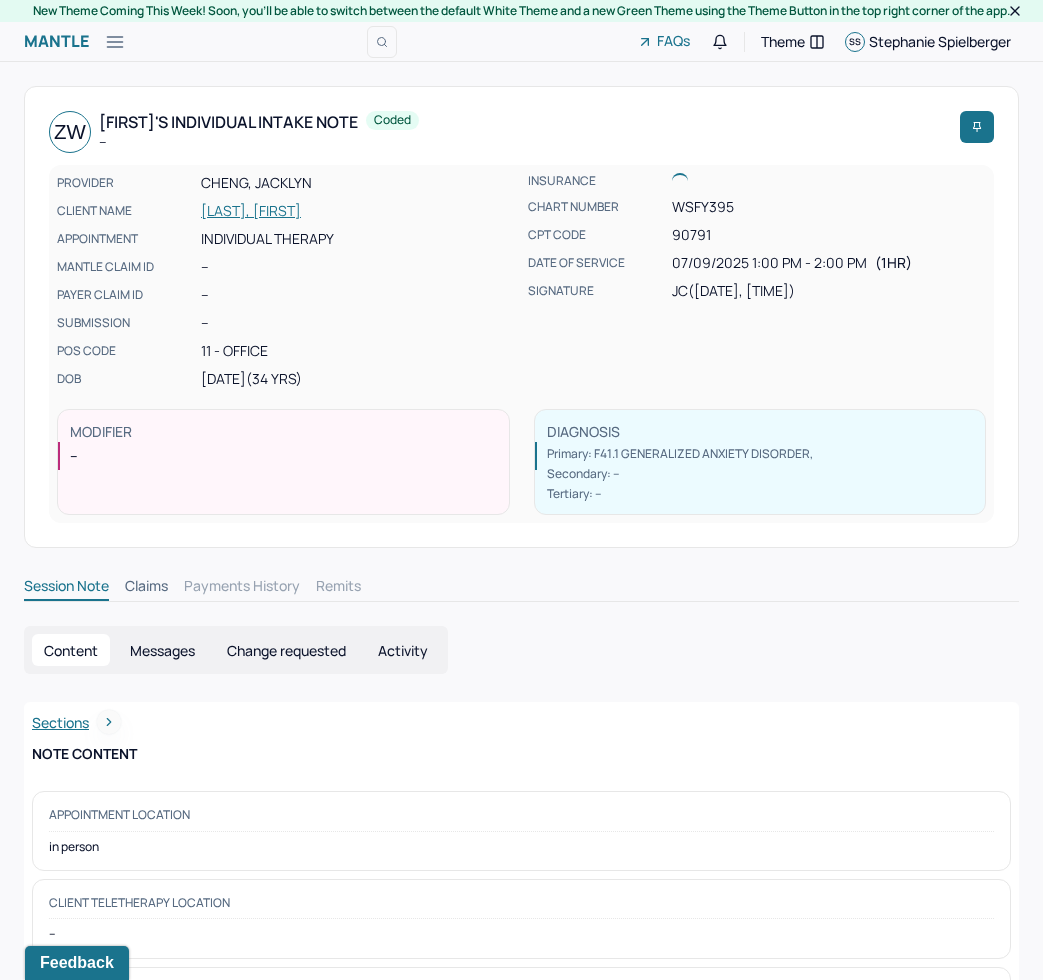 click on "Content Messages Change requested Activity" at bounding box center [521, 650] 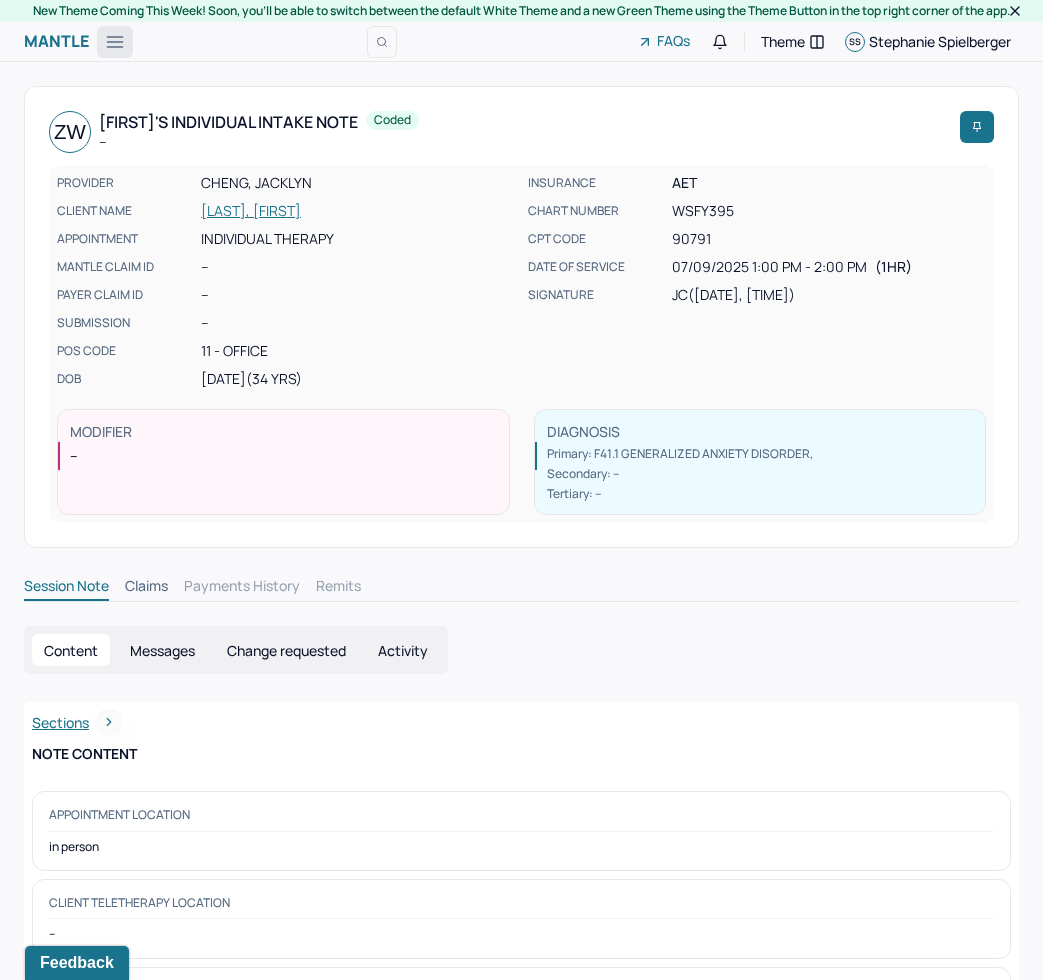 click 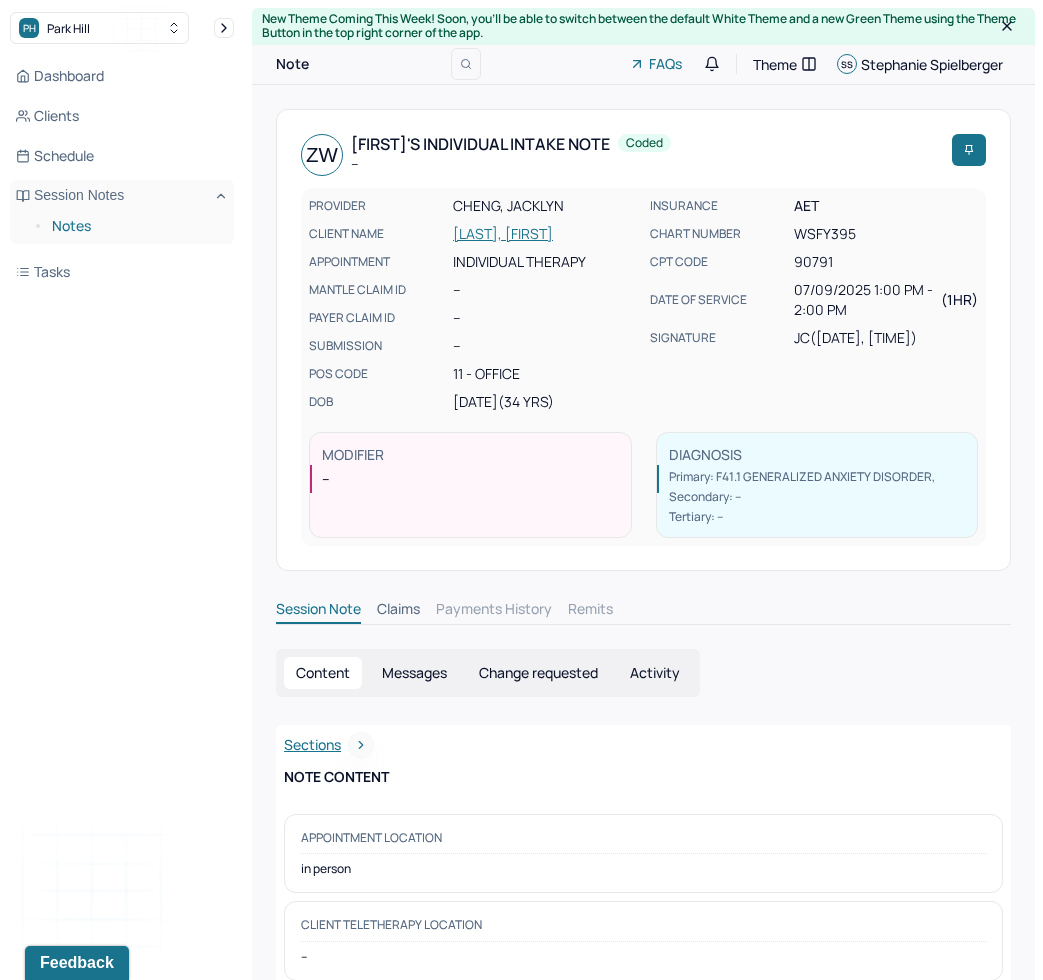 click on "Notes" at bounding box center [135, 226] 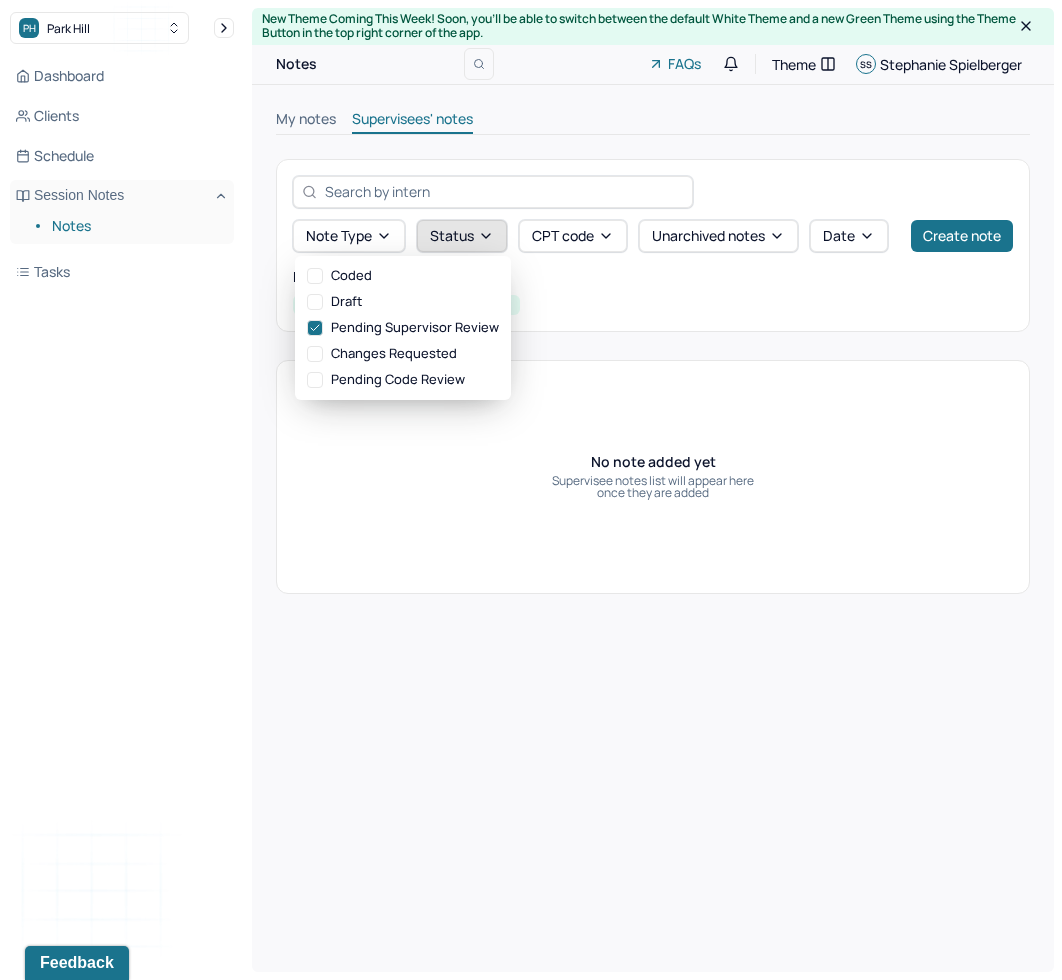 click on "Status" at bounding box center [462, 236] 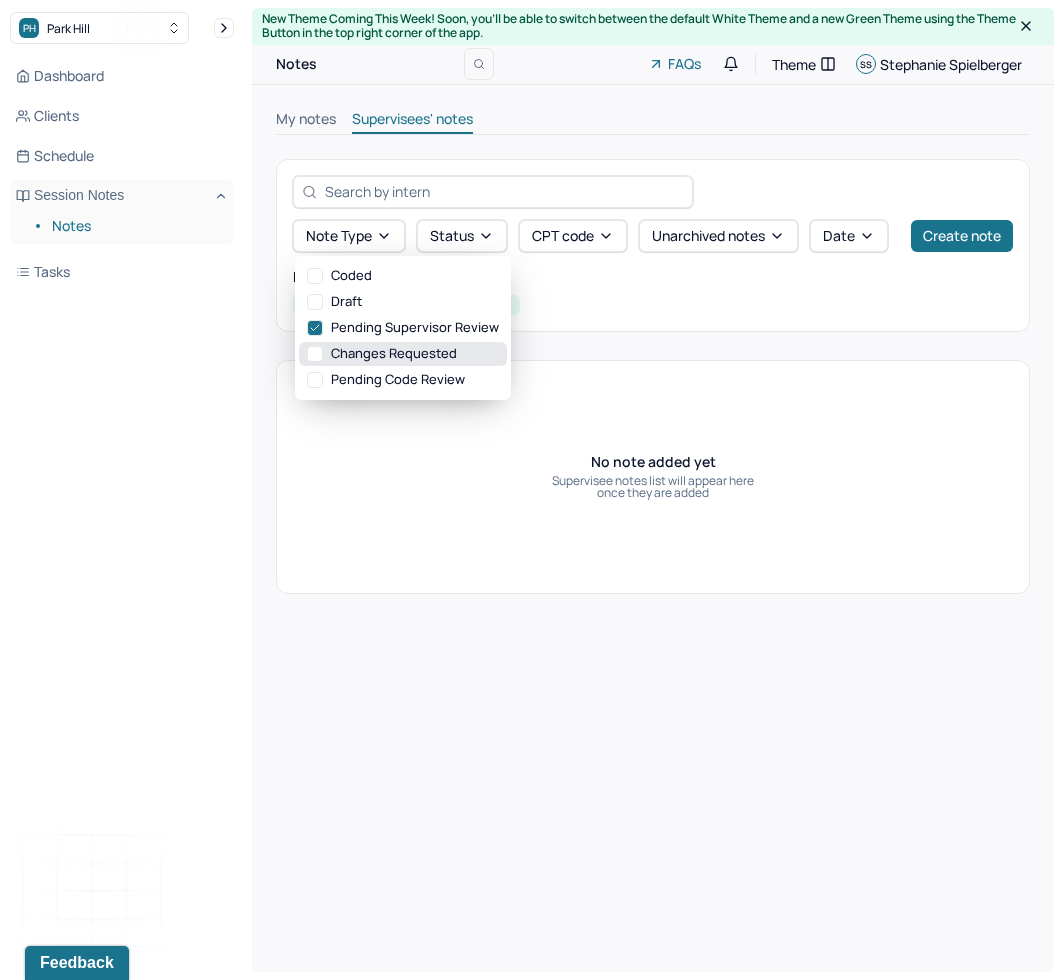 click on "Changes requested" at bounding box center [403, 354] 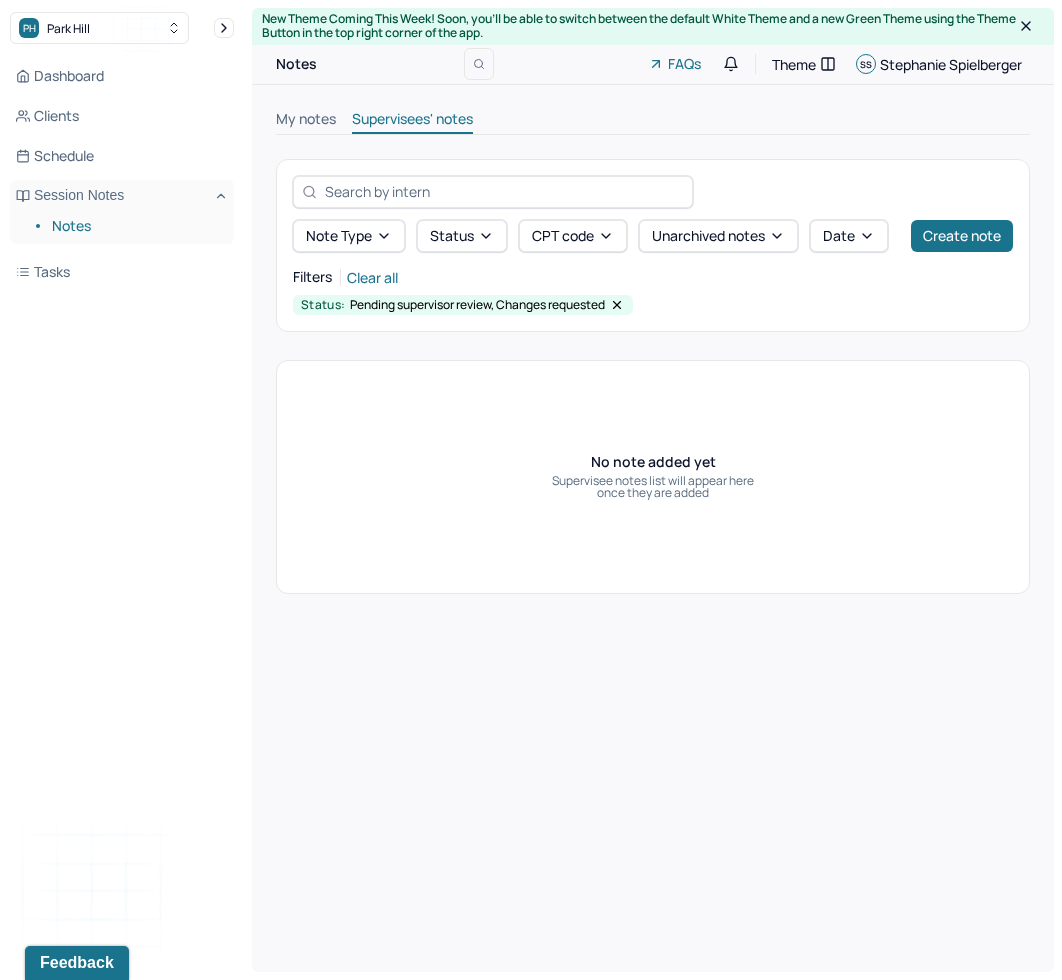 click on "My notes Supervisees' notes Note type Status CPT code Unarchived notes Date Create note Filters Clear all Status: Pending supervisor review, Changes requested No note added yet Supervisee notes list will appear here once they are added" at bounding box center (653, 351) 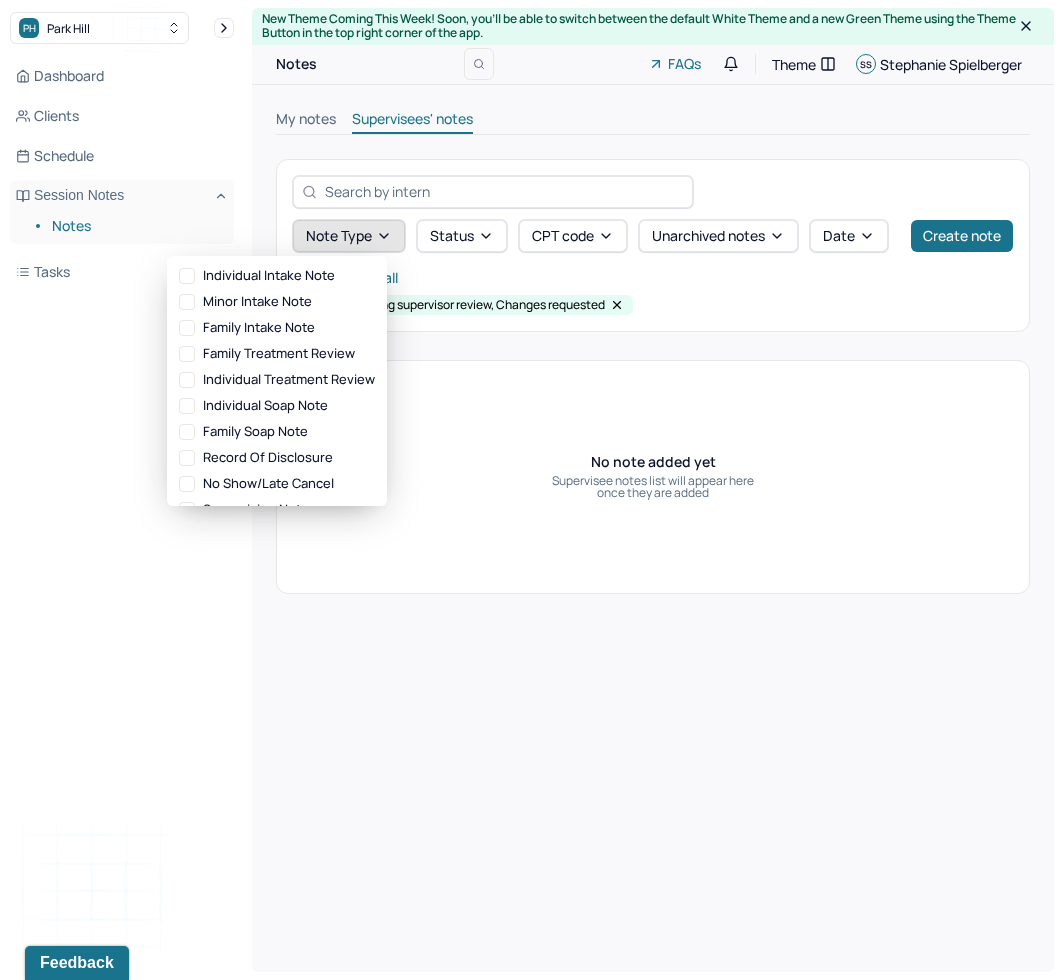 click on "Note type" at bounding box center (349, 236) 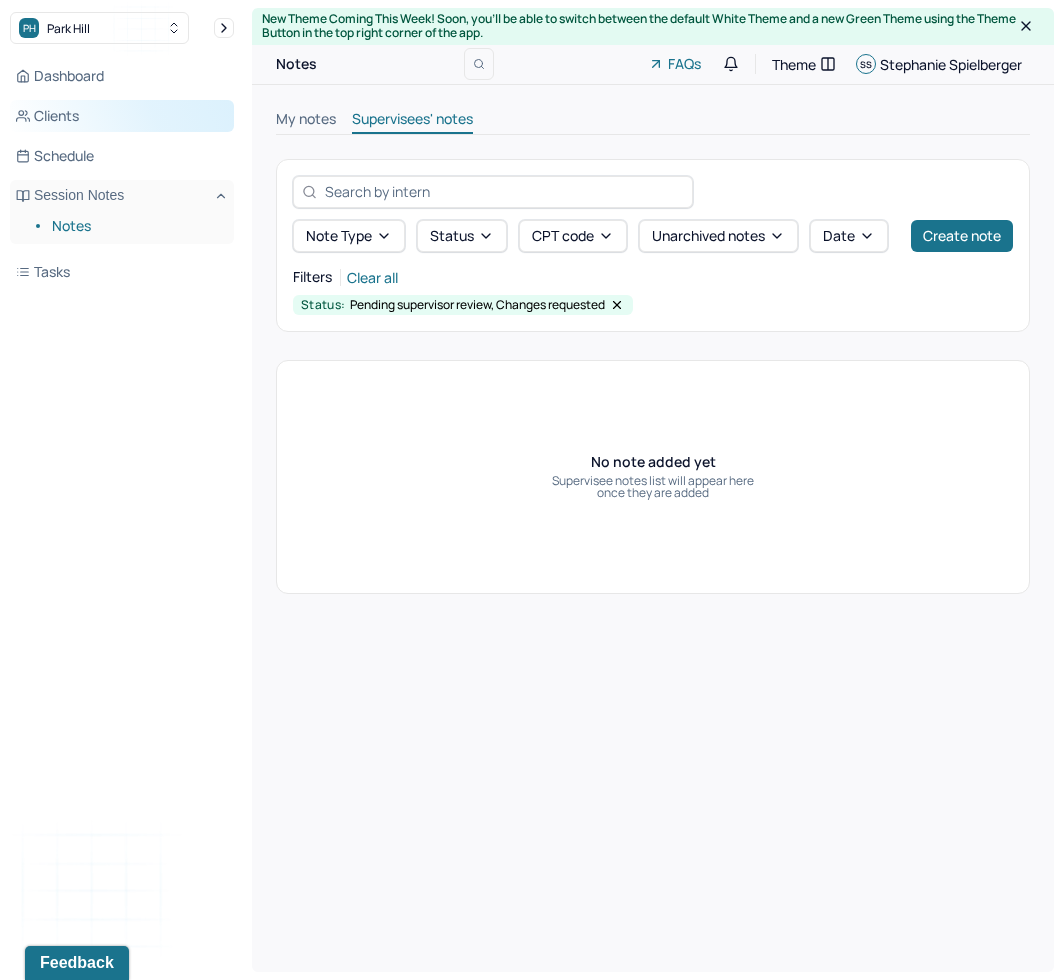 click on "Clients" at bounding box center (122, 116) 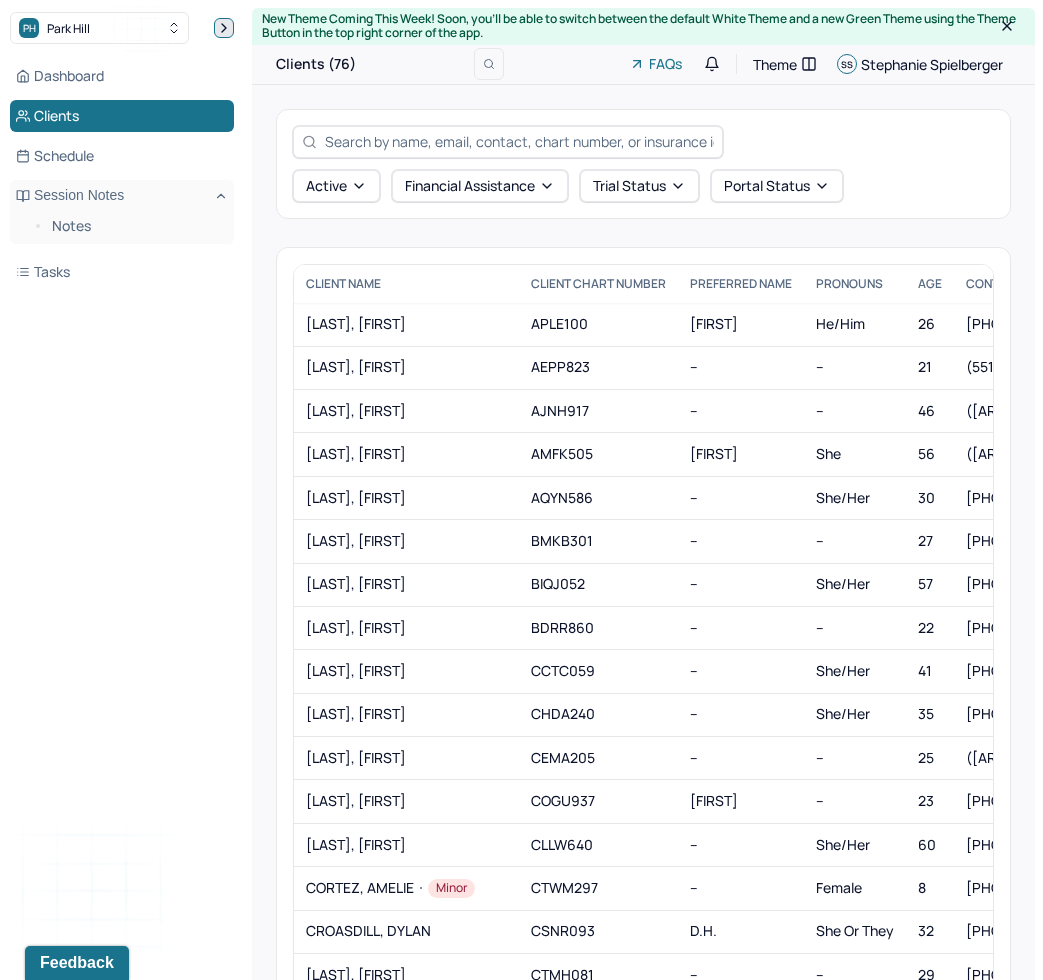click 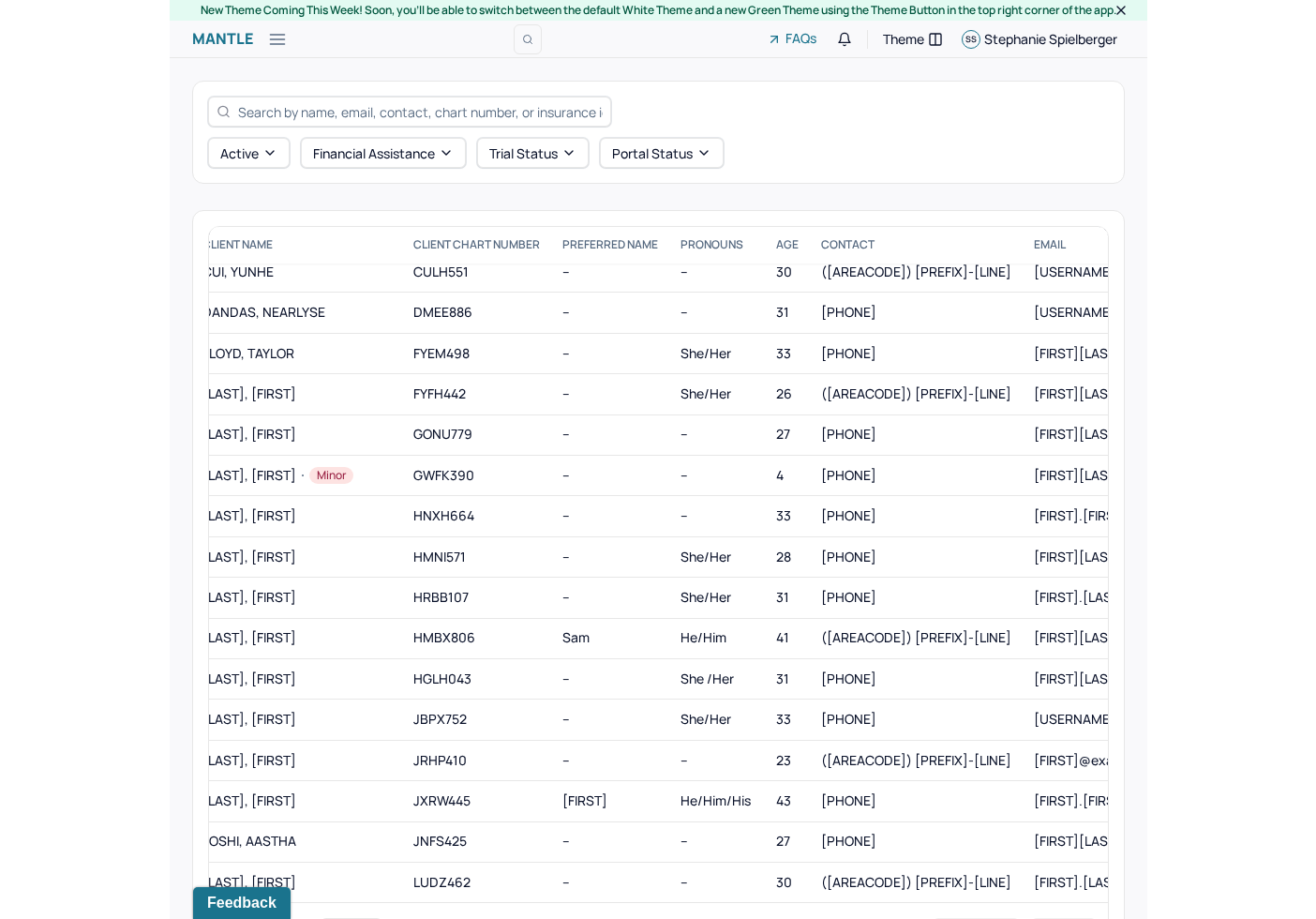 scroll, scrollTop: 662, scrollLeft: 21, axis: both 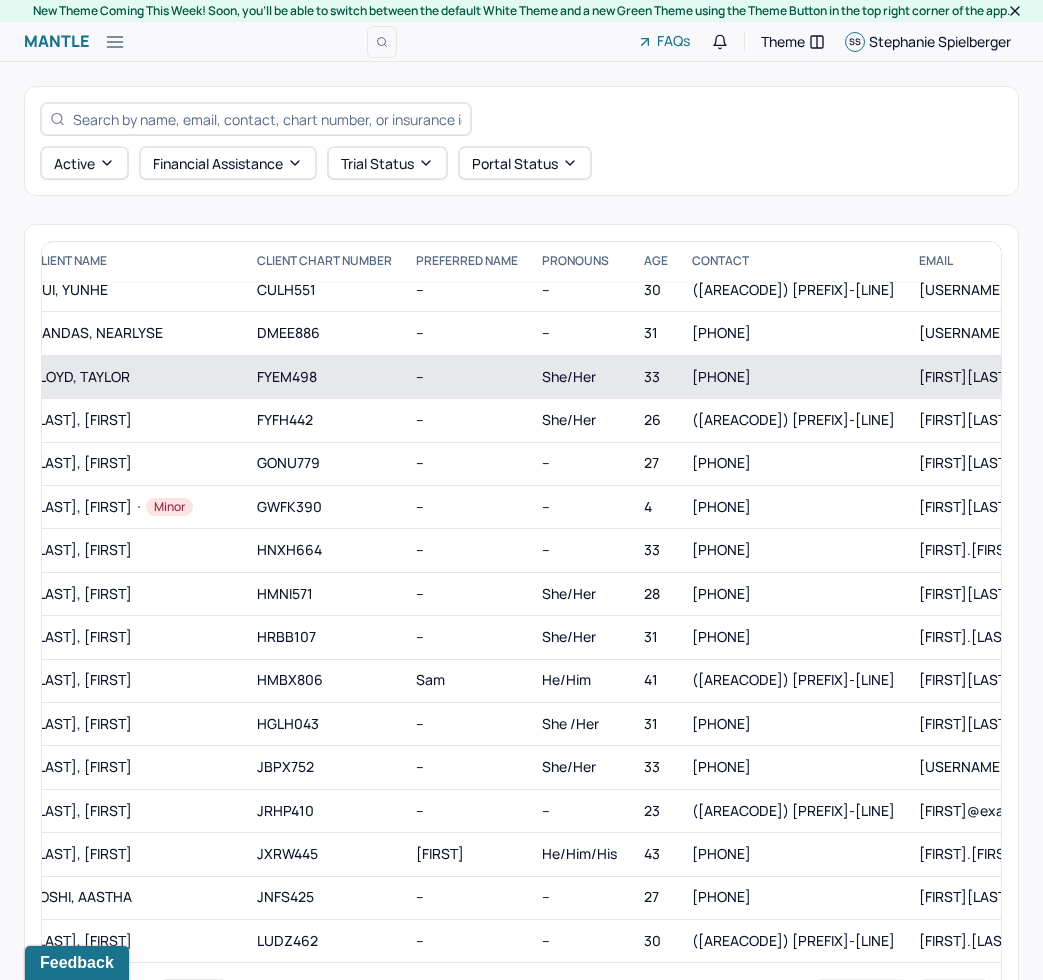 click on "FYEM498" at bounding box center (324, 376) 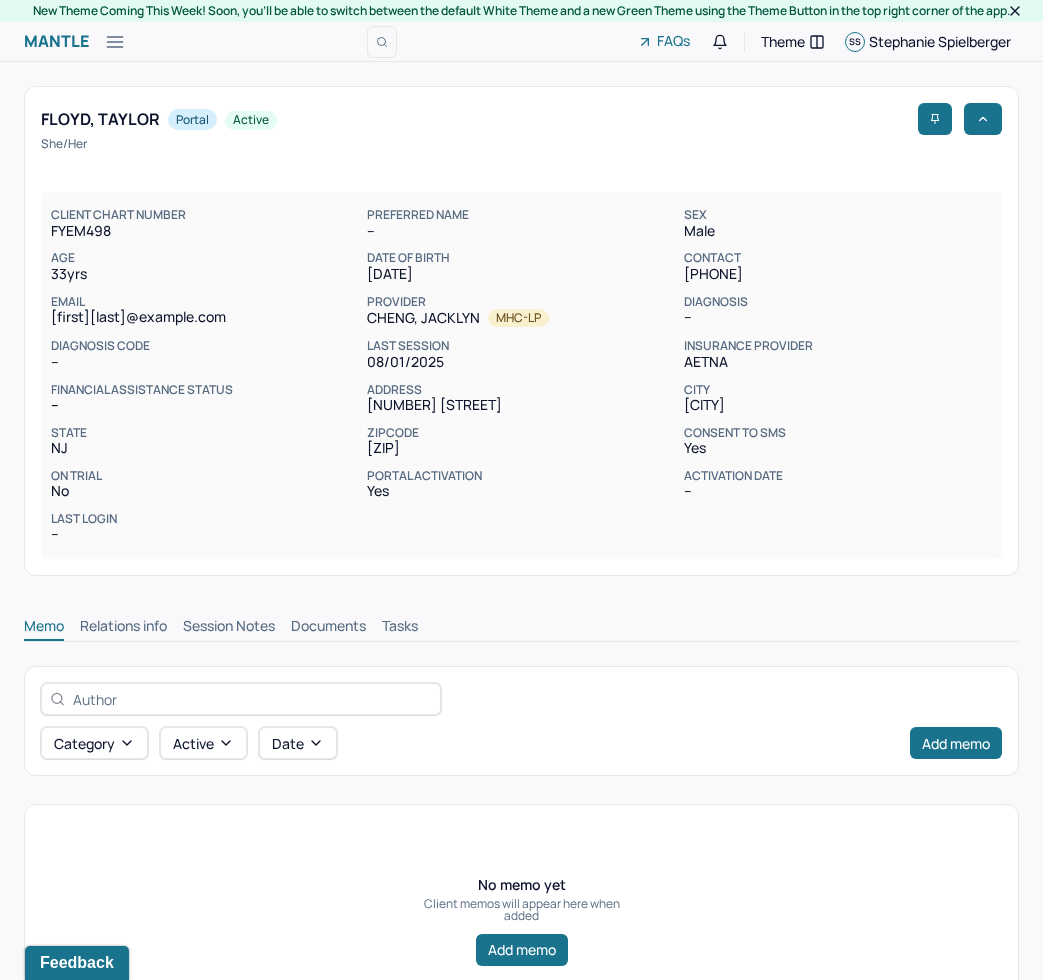click on "Session Notes" at bounding box center [229, 628] 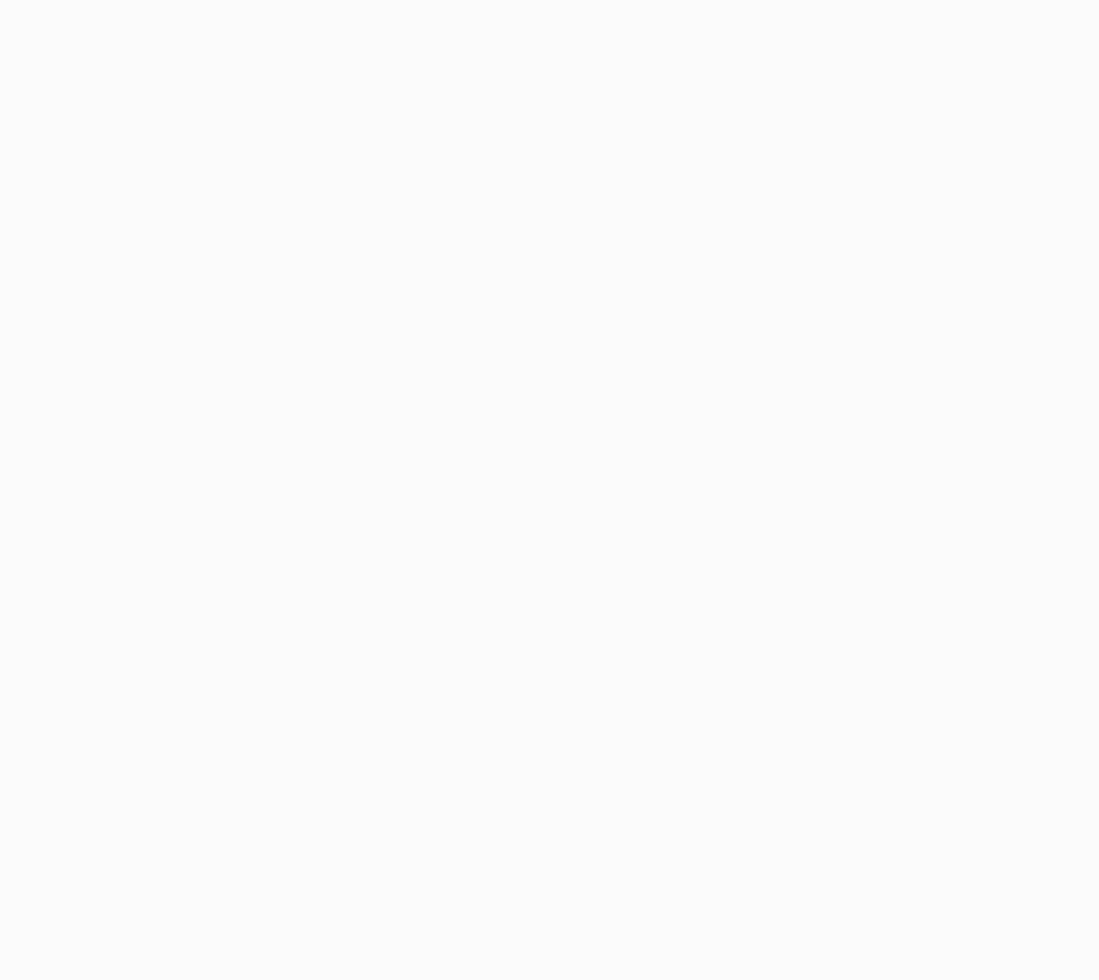 scroll, scrollTop: 0, scrollLeft: 0, axis: both 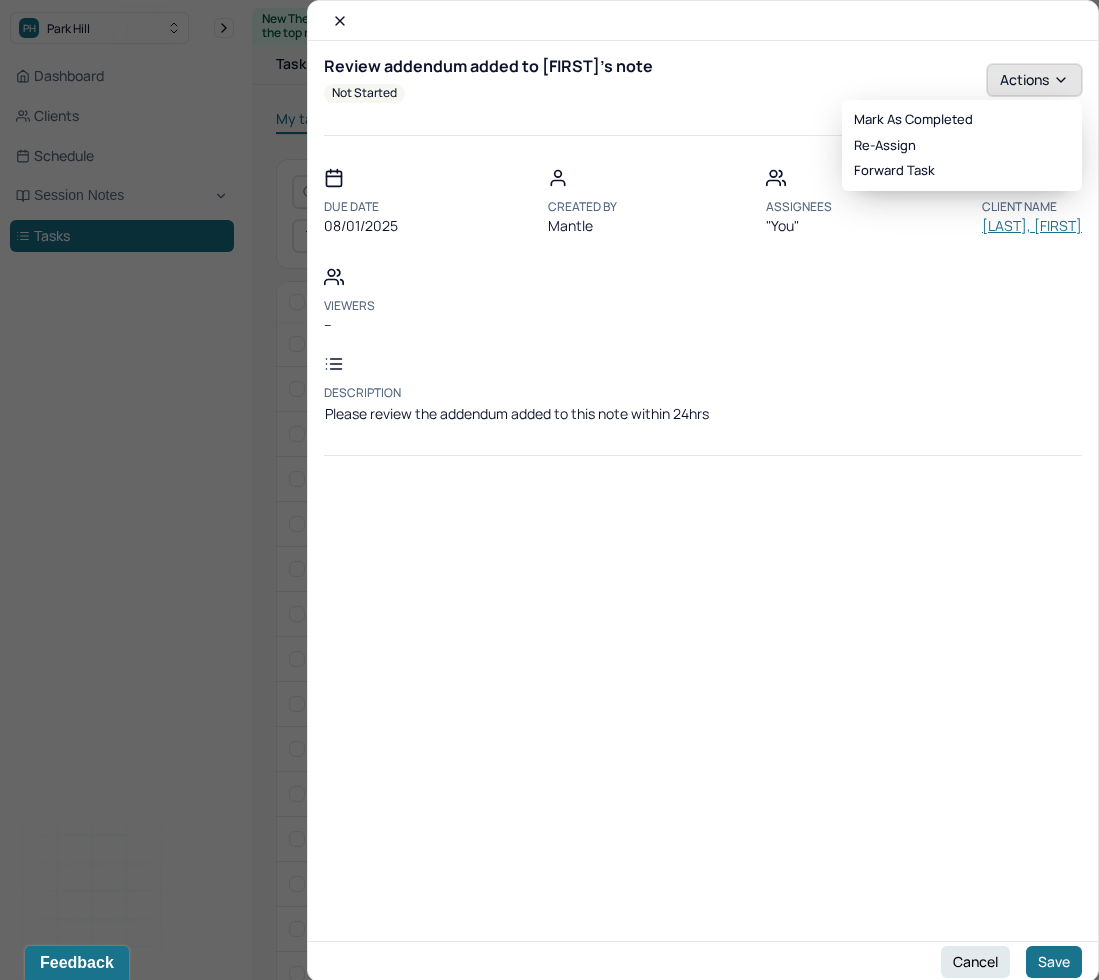 click on "Actions" at bounding box center (1034, 80) 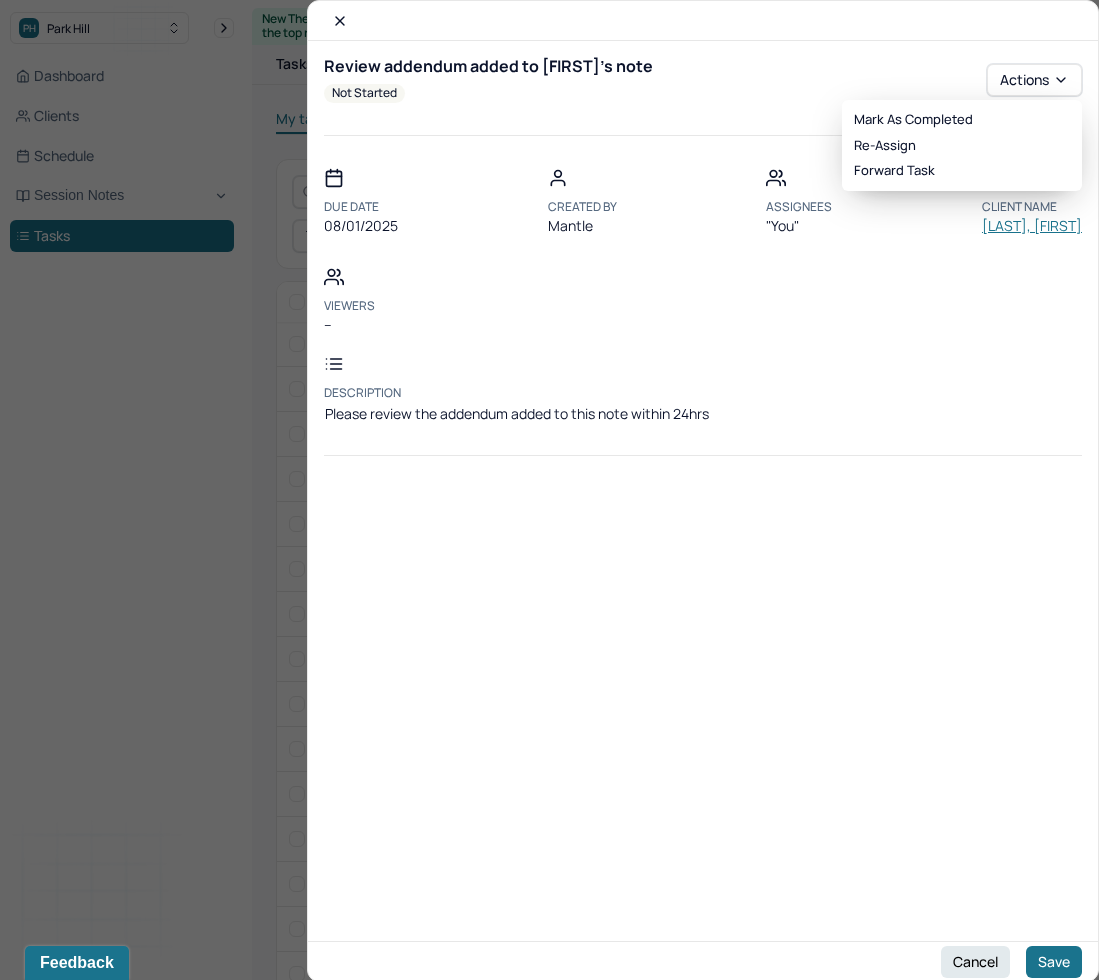 click on "Review addendum added to [FIRST]'s note not started Actions" at bounding box center (703, 96) 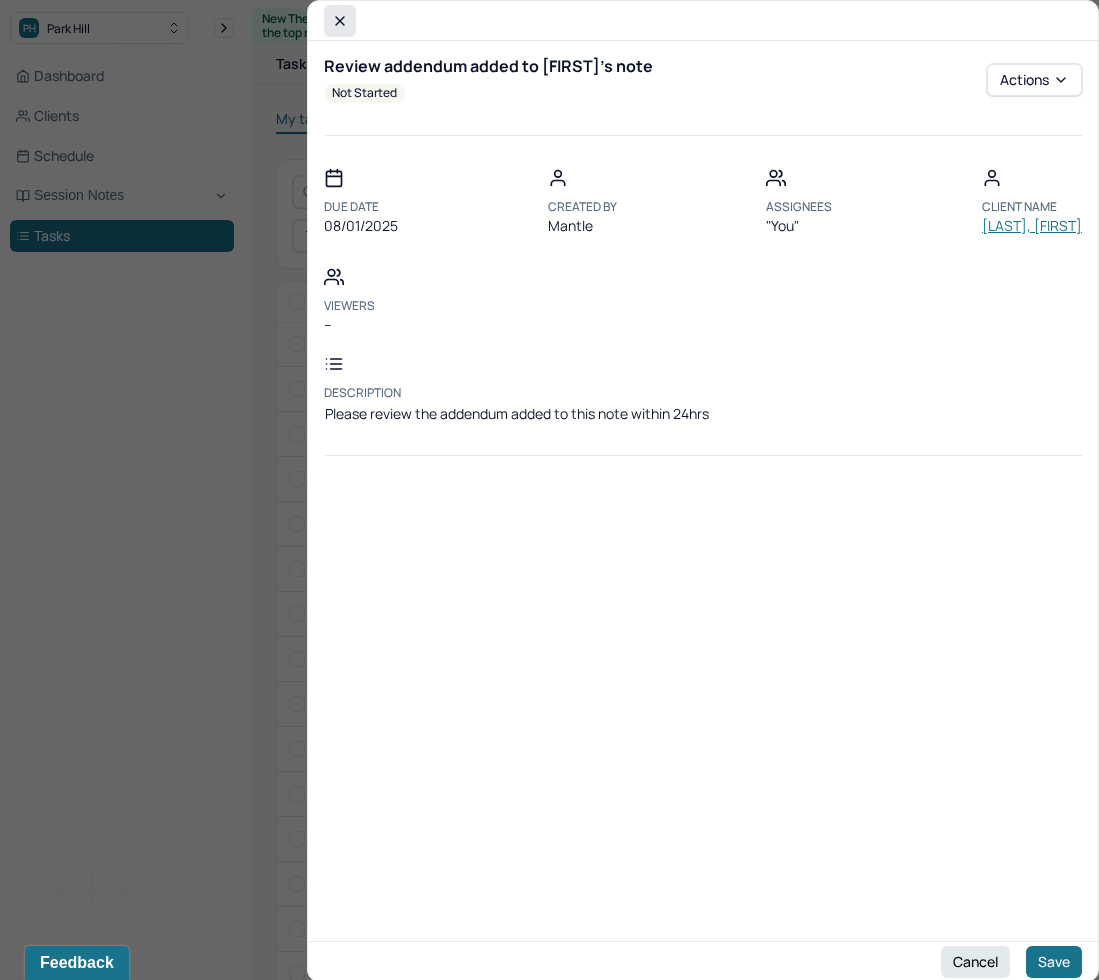 click at bounding box center (340, 21) 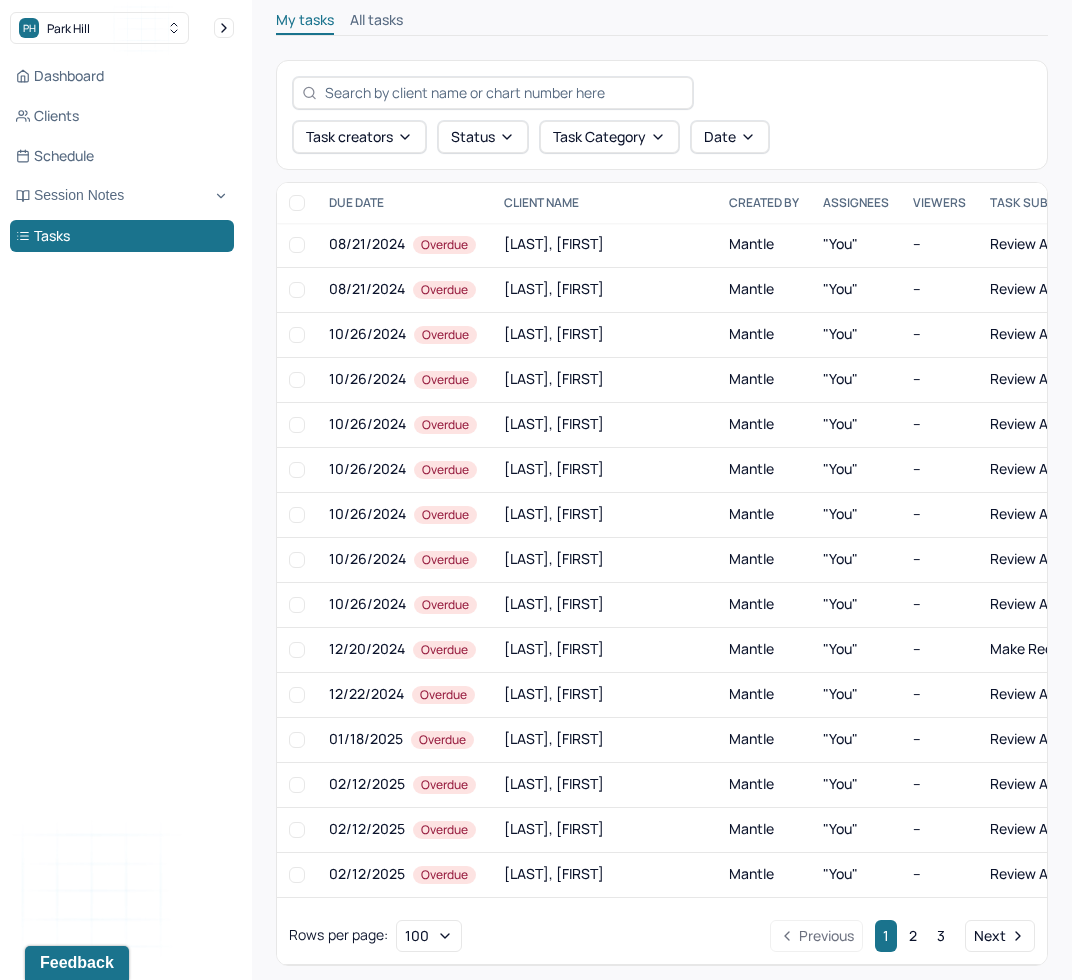 scroll, scrollTop: 117, scrollLeft: 0, axis: vertical 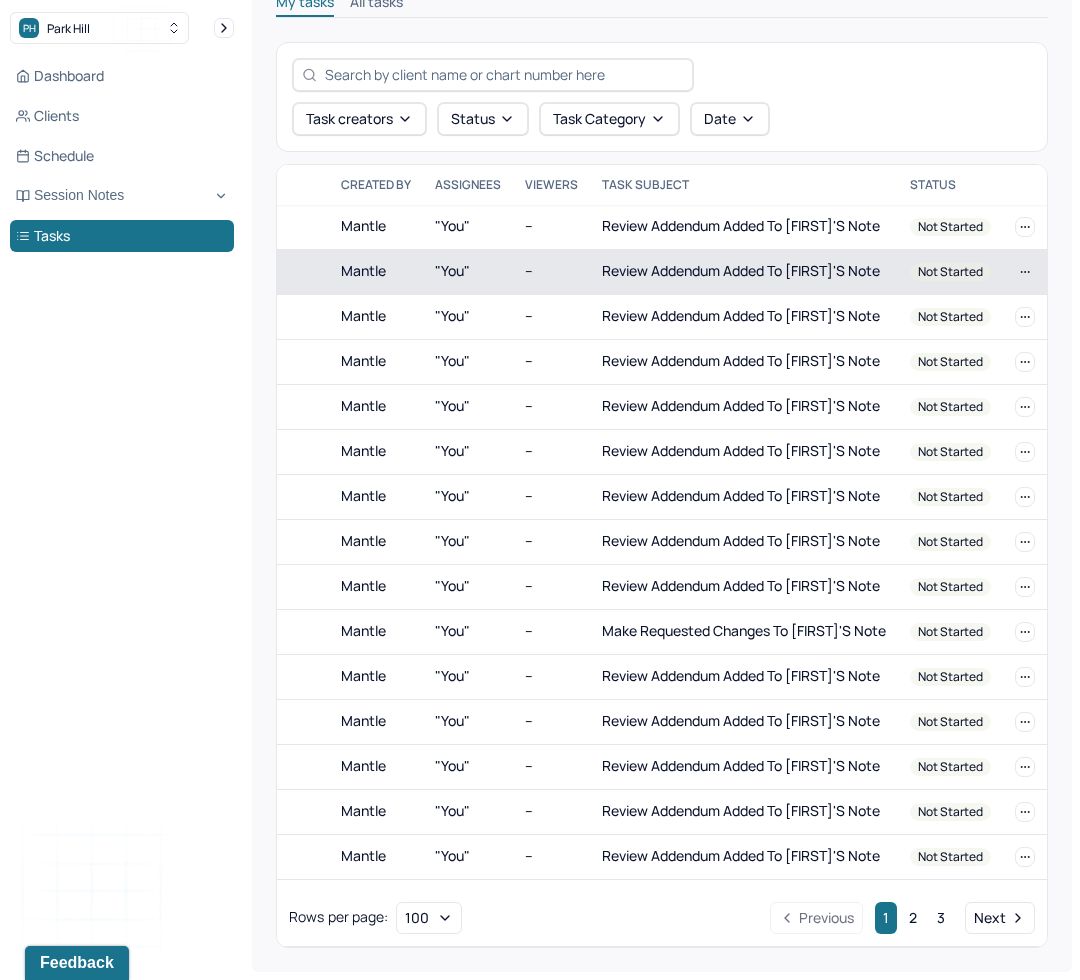 click on "Review addendum added to Xavier's note" at bounding box center (744, 271) 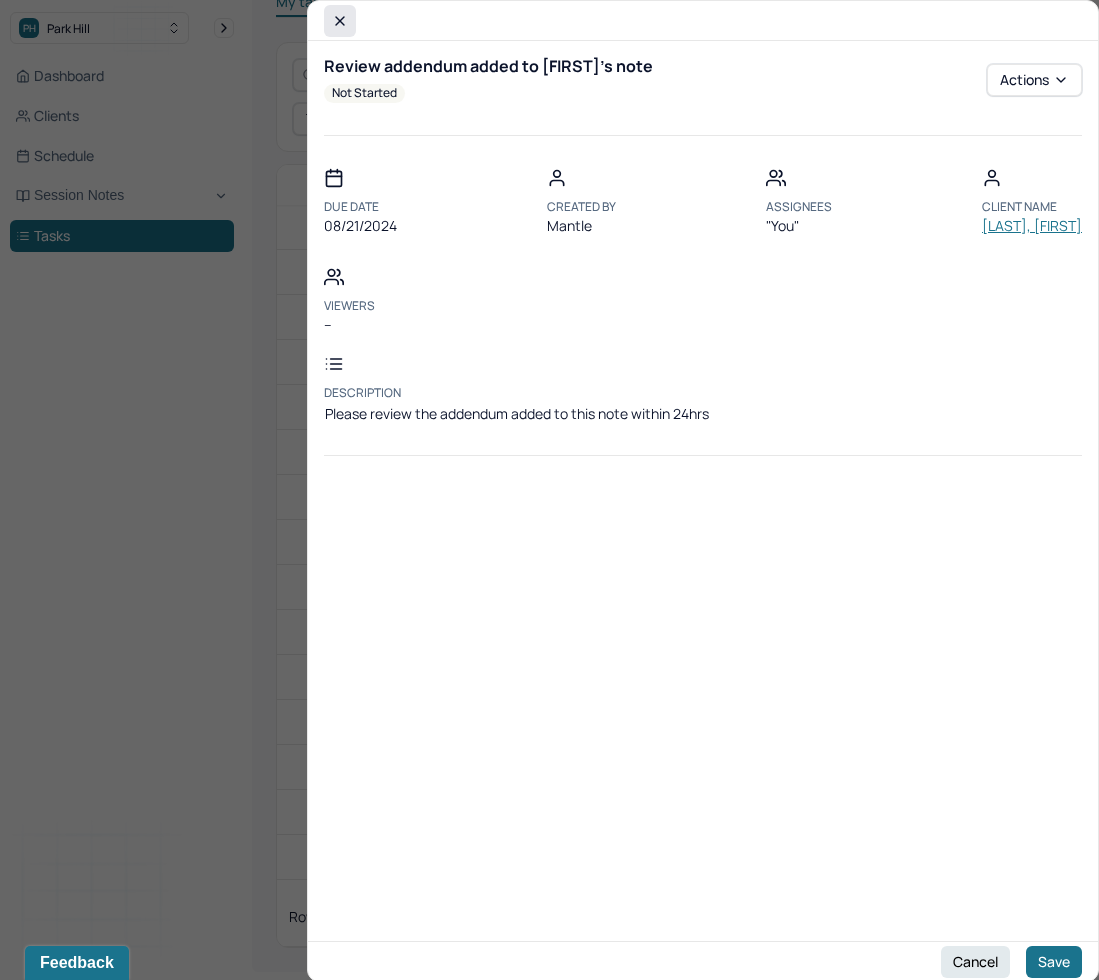click 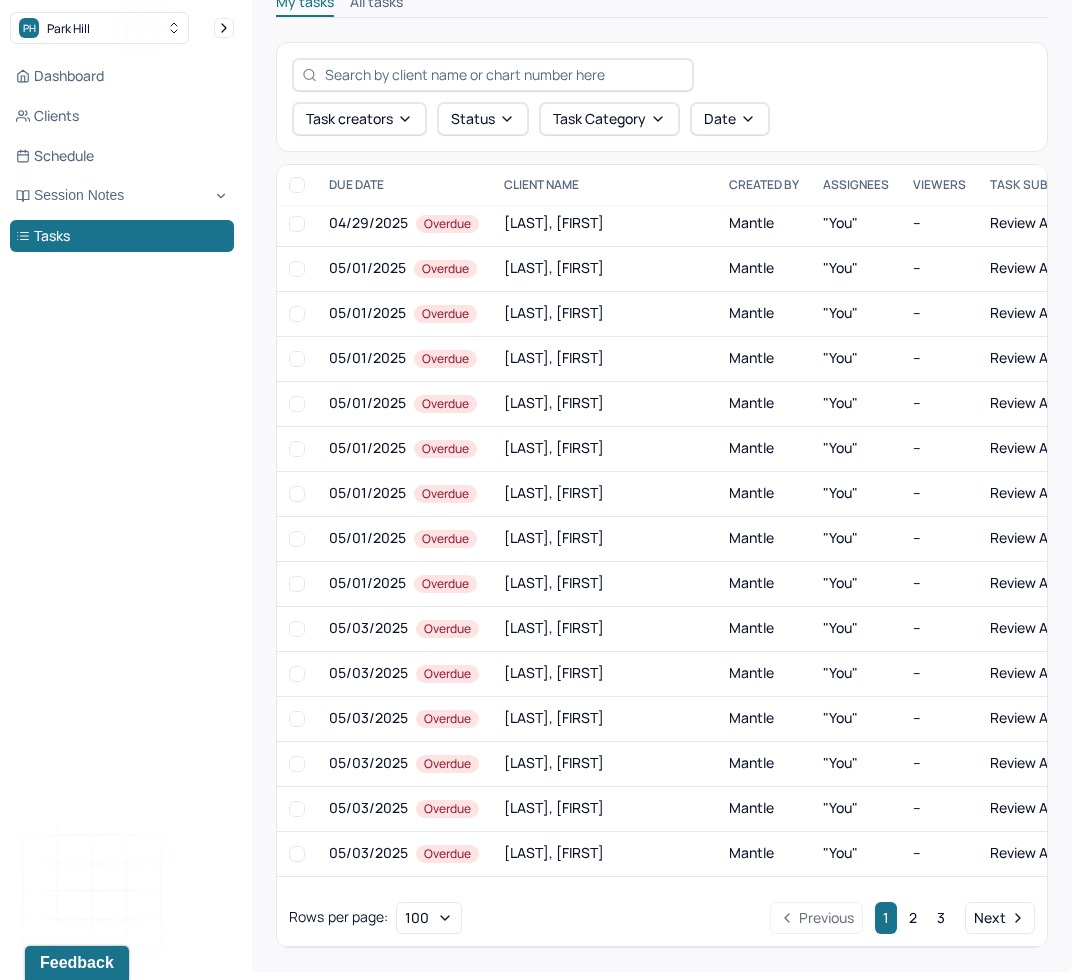 scroll, scrollTop: 0, scrollLeft: 0, axis: both 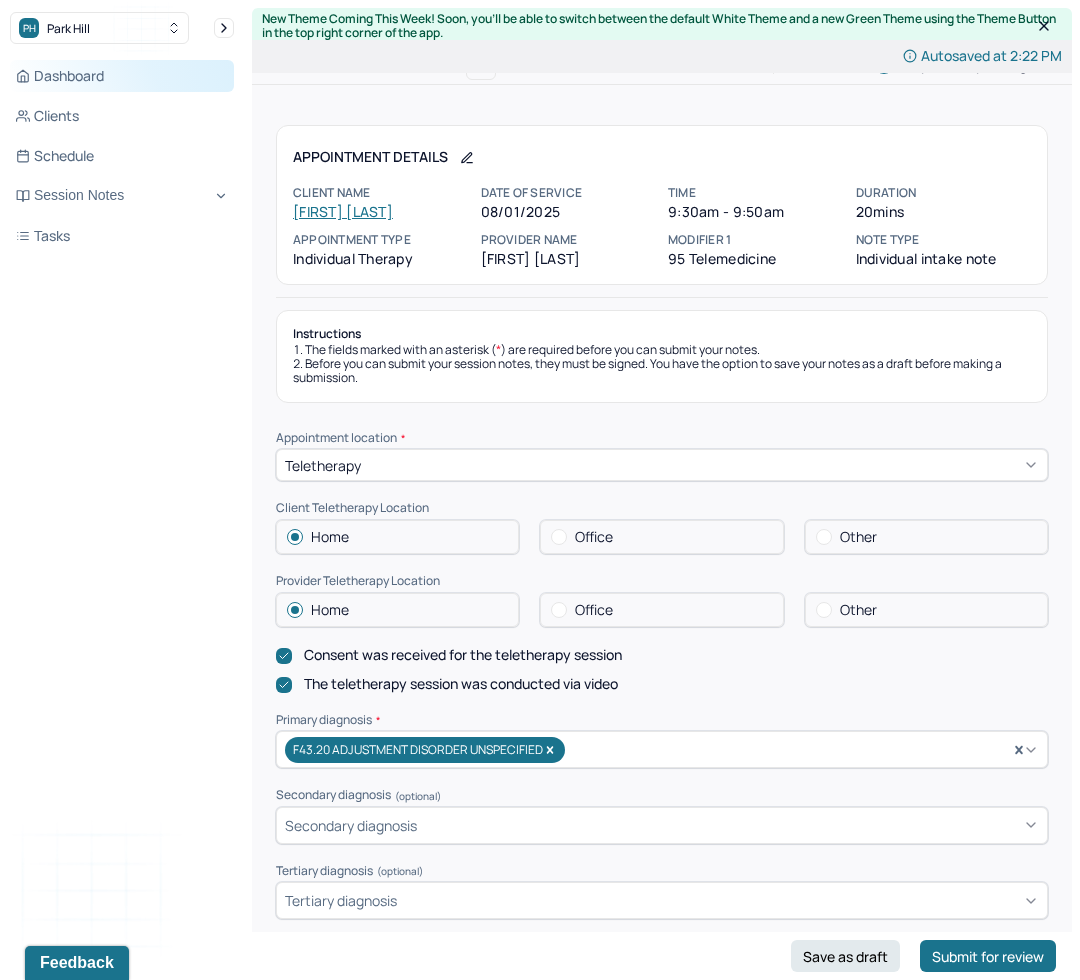 click on "Dashboard" at bounding box center (122, 76) 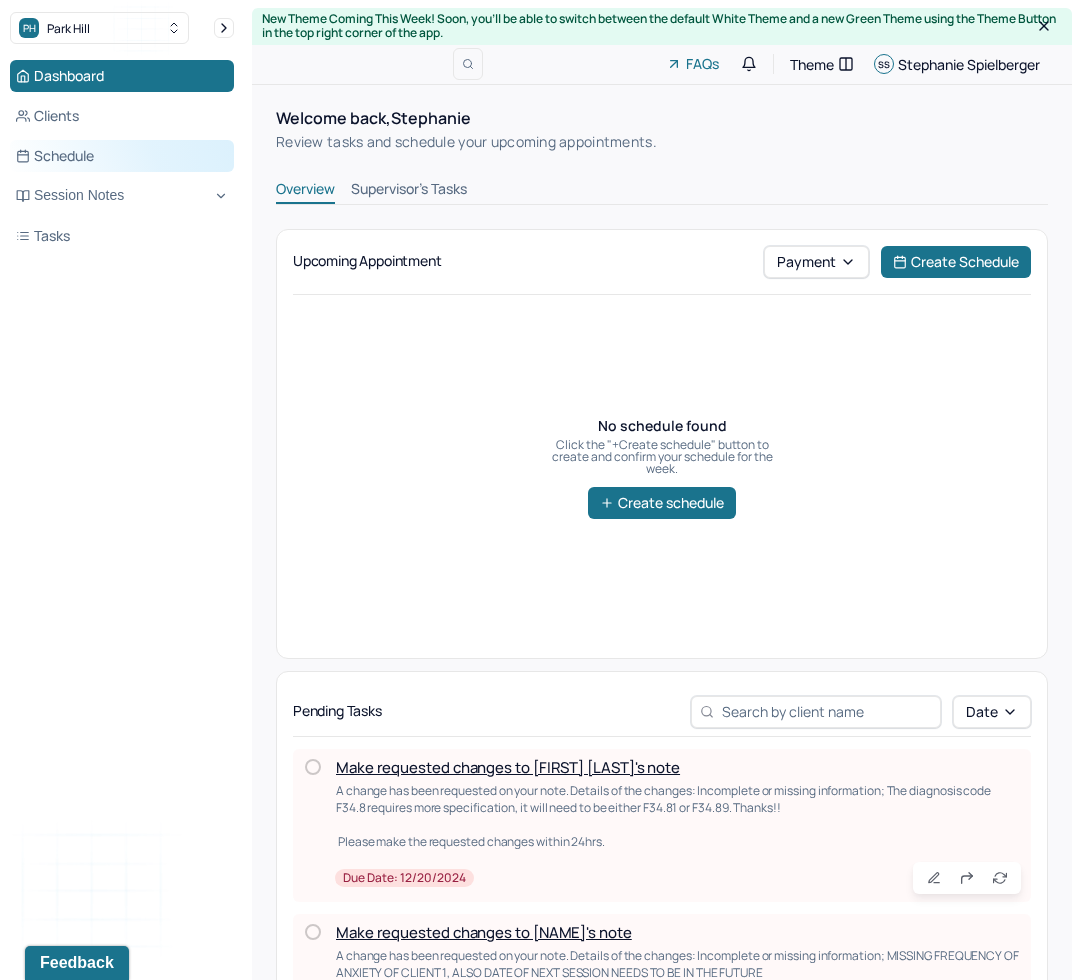click on "Schedule" at bounding box center [122, 156] 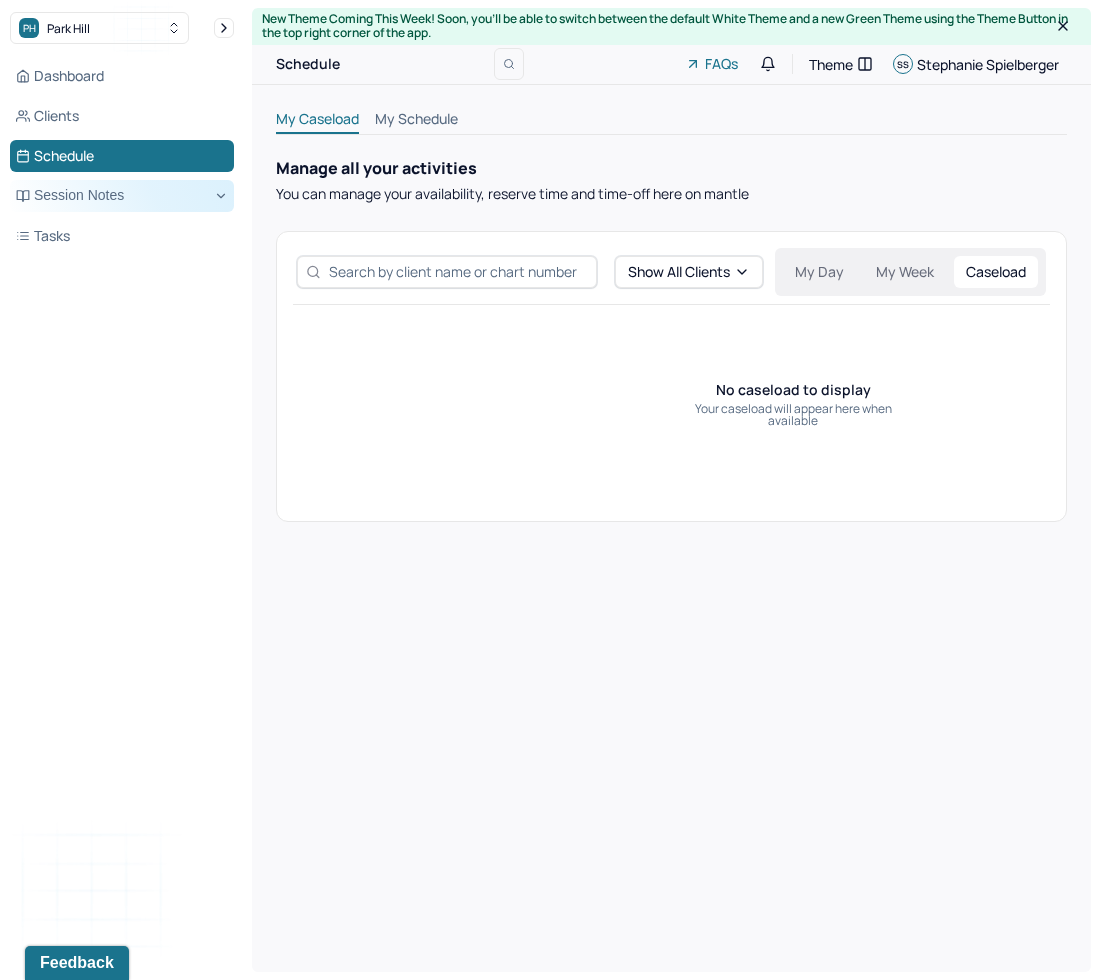 click on "Session Notes" at bounding box center [122, 196] 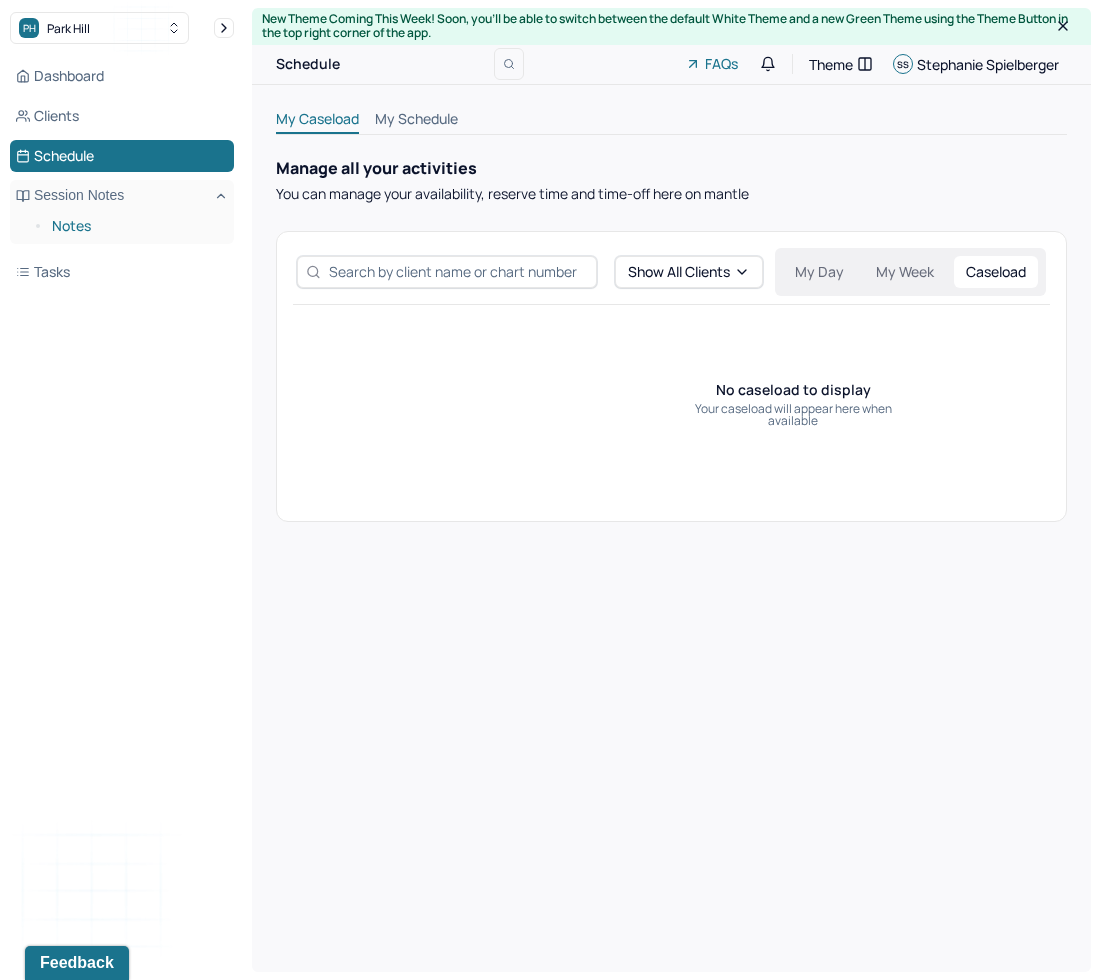 click on "Notes" at bounding box center (135, 226) 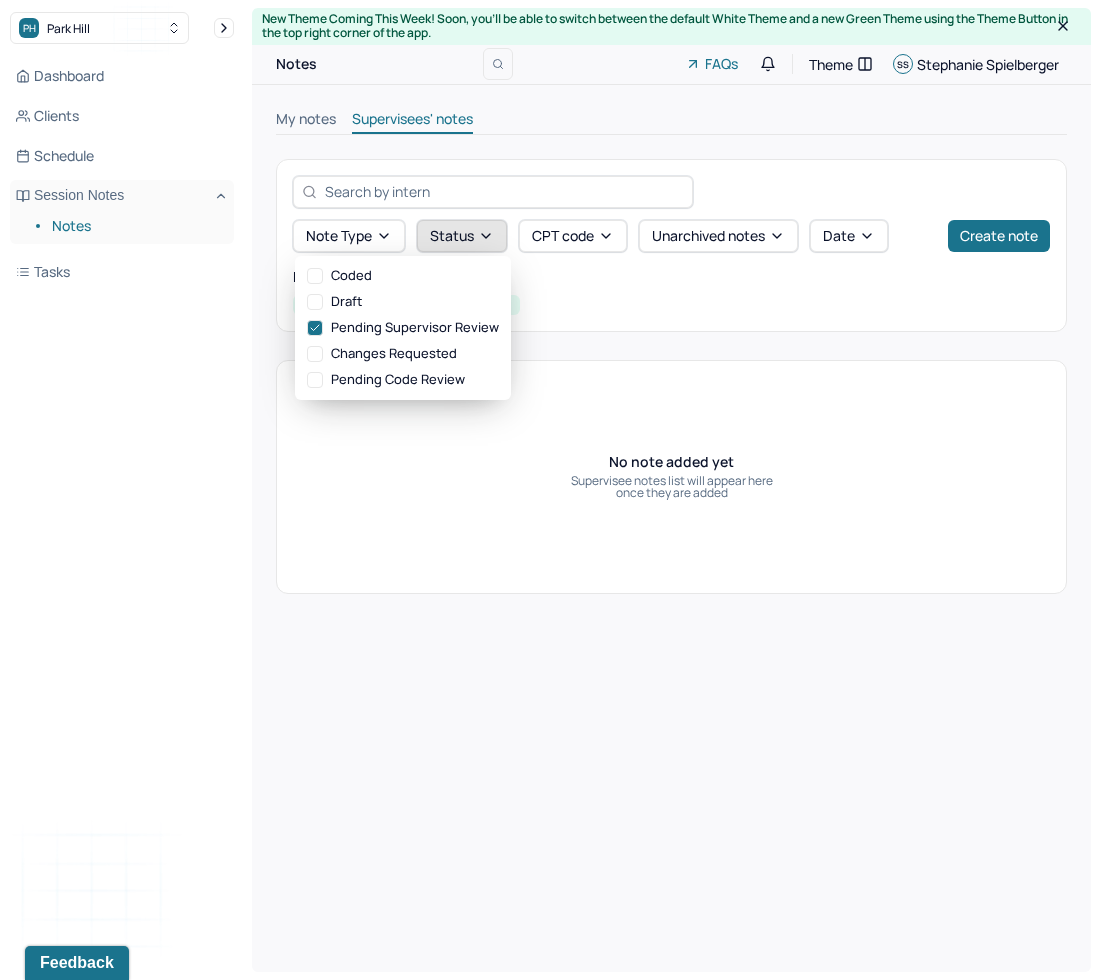 click on "Status" at bounding box center (462, 236) 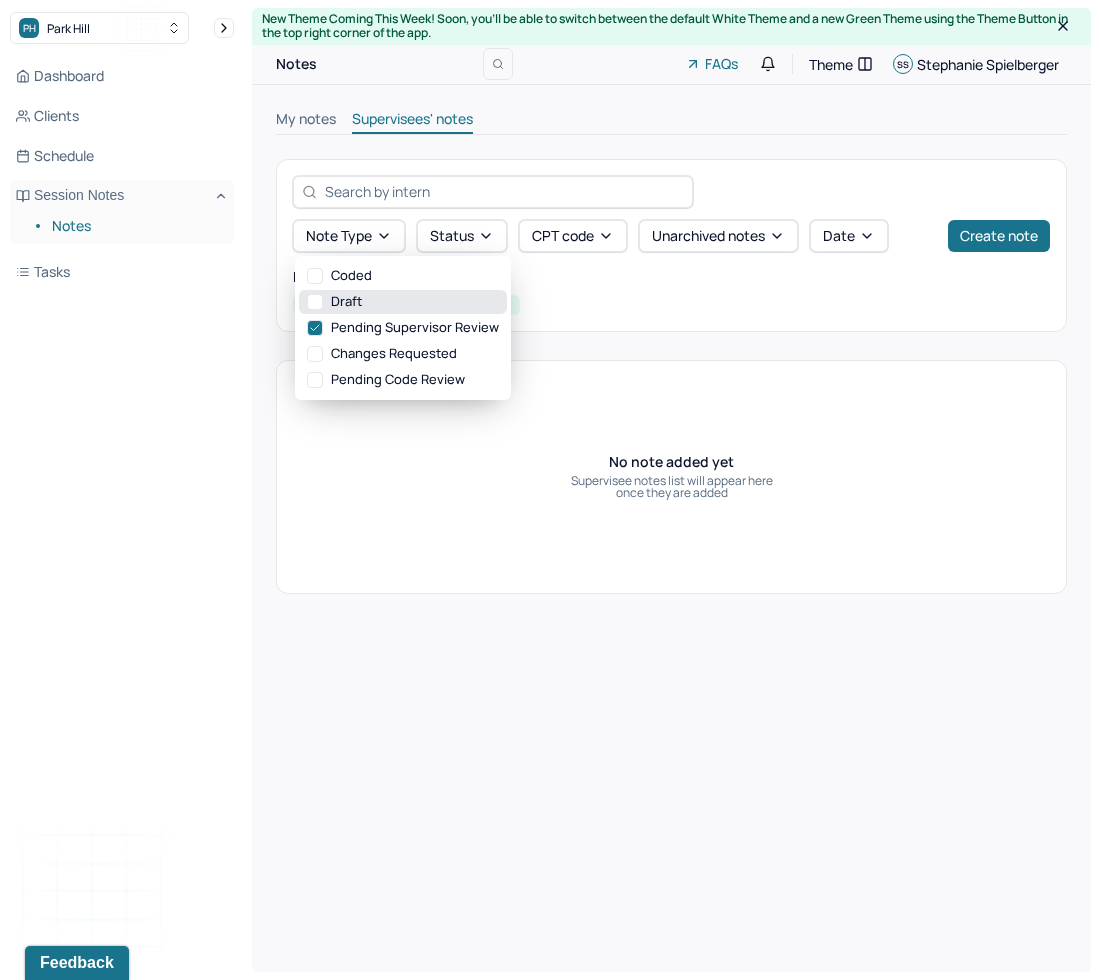 click on "Draft" at bounding box center (403, 302) 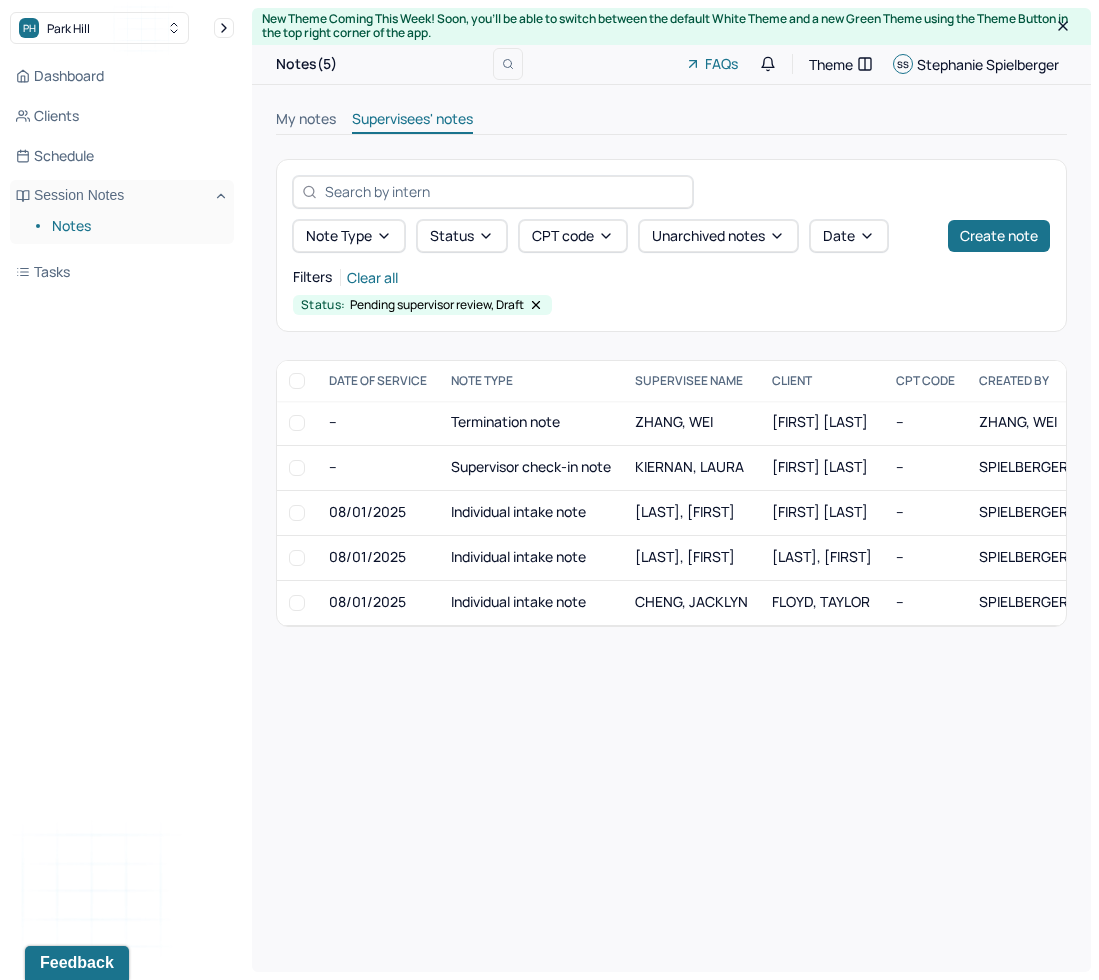 click on "New Theme Coming This Week! Soon, you’ll be able to switch between the default White Theme and a new Green Theme using the Theme Button in the top right corner of the app.  Notes(5)  FAQs Theme SS Stephanie   Spielberger My notes Supervisees' notes Note type Status CPT code Unarchived notes Date Create note Filters Clear all Status: Pending supervisor review, Draft DATE OF SERVICE NOTE TYPE SUPERVISEE NAME Client CPT CODE CREATED BY CREATED ON STATUS INSURANCE PROVIDER -- Termination note ZHANG, WEI ZHAO, WENJUN -- ZHANG, WEI 08/01/2025 Draft AET -- Supervisor check-in note KIERNAN, LAURA SHEPARD, EMELINE -- SPIELBERGER, STEPHANIE 08/01/2025 Draft AET 08/01/2025 Individual intake note CUHADAR, MINA RYAN, MARIA -- SPIELBERGER, STEPHANIE 08/01/2025 Draft AET 08/01/2025 Individual intake note CUHADAR, MINA MOUSHAHWAR, DIYA -- SPIELBERGER, STEPHANIE 08/01/2025 Draft AET 08/01/2025 Individual intake note CHENG, JACKLYN FLOYD, TAYLOR -- SPIELBERGER, STEPHANIE 08/01/2025 Draft AET ZHAO, WENJUN Draft -- Provider:" at bounding box center (671, 490) 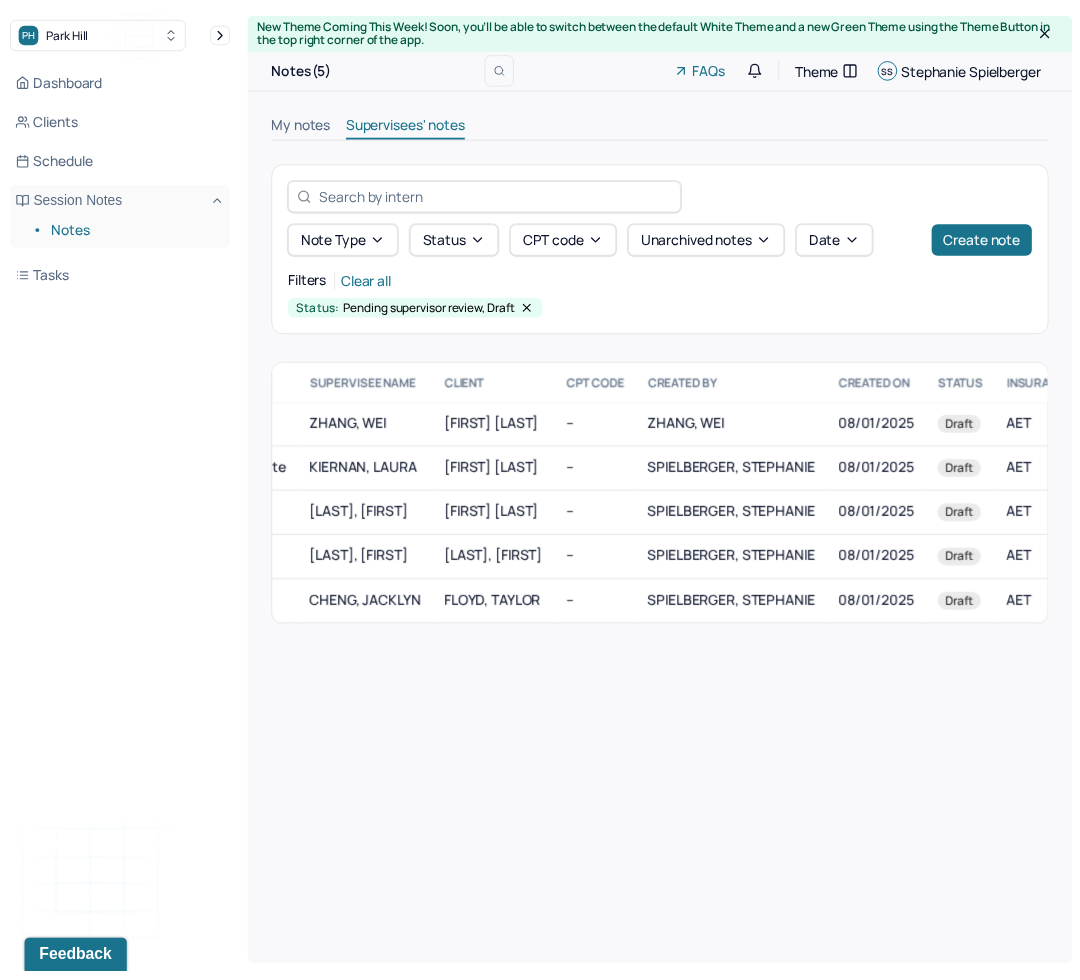scroll, scrollTop: 0, scrollLeft: 0, axis: both 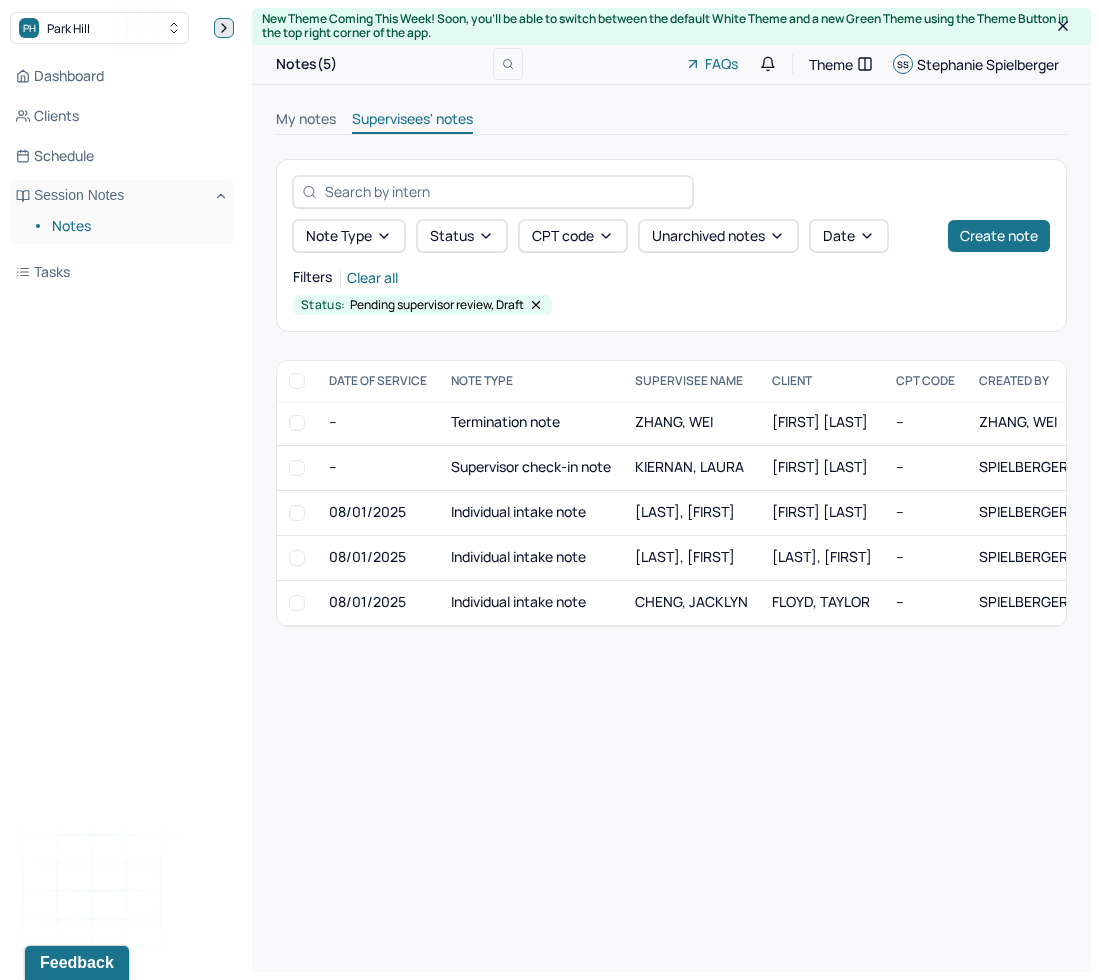 click 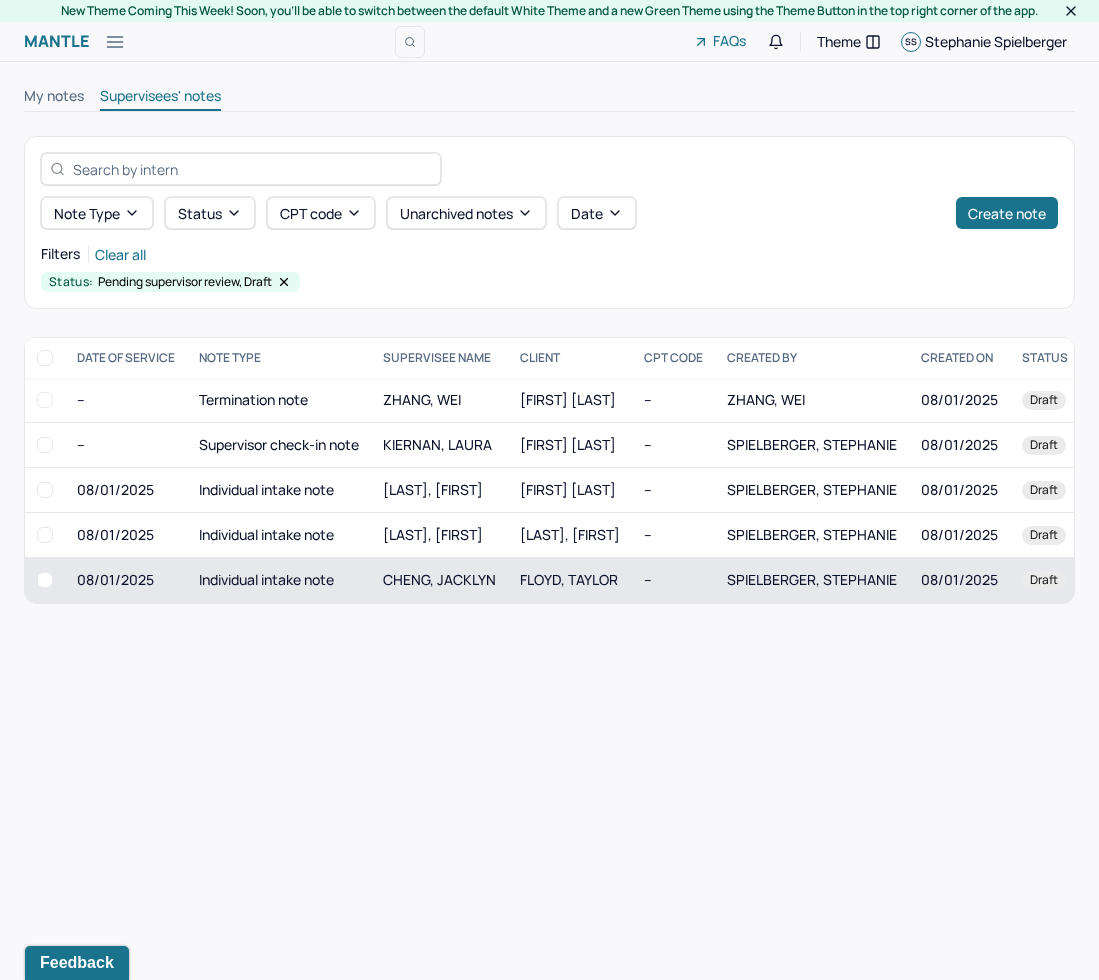 click on "FLOYD, TAYLOR" at bounding box center (569, 579) 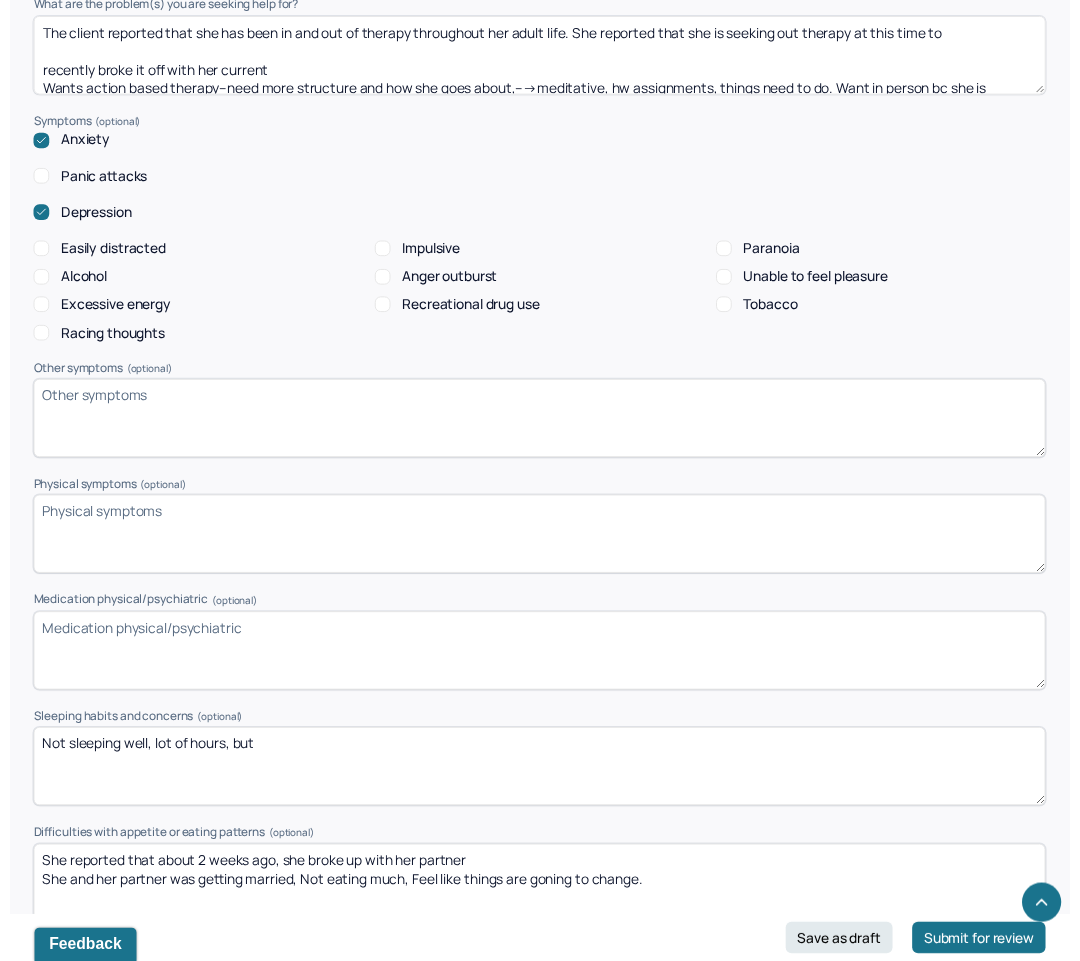 scroll, scrollTop: 1993, scrollLeft: 0, axis: vertical 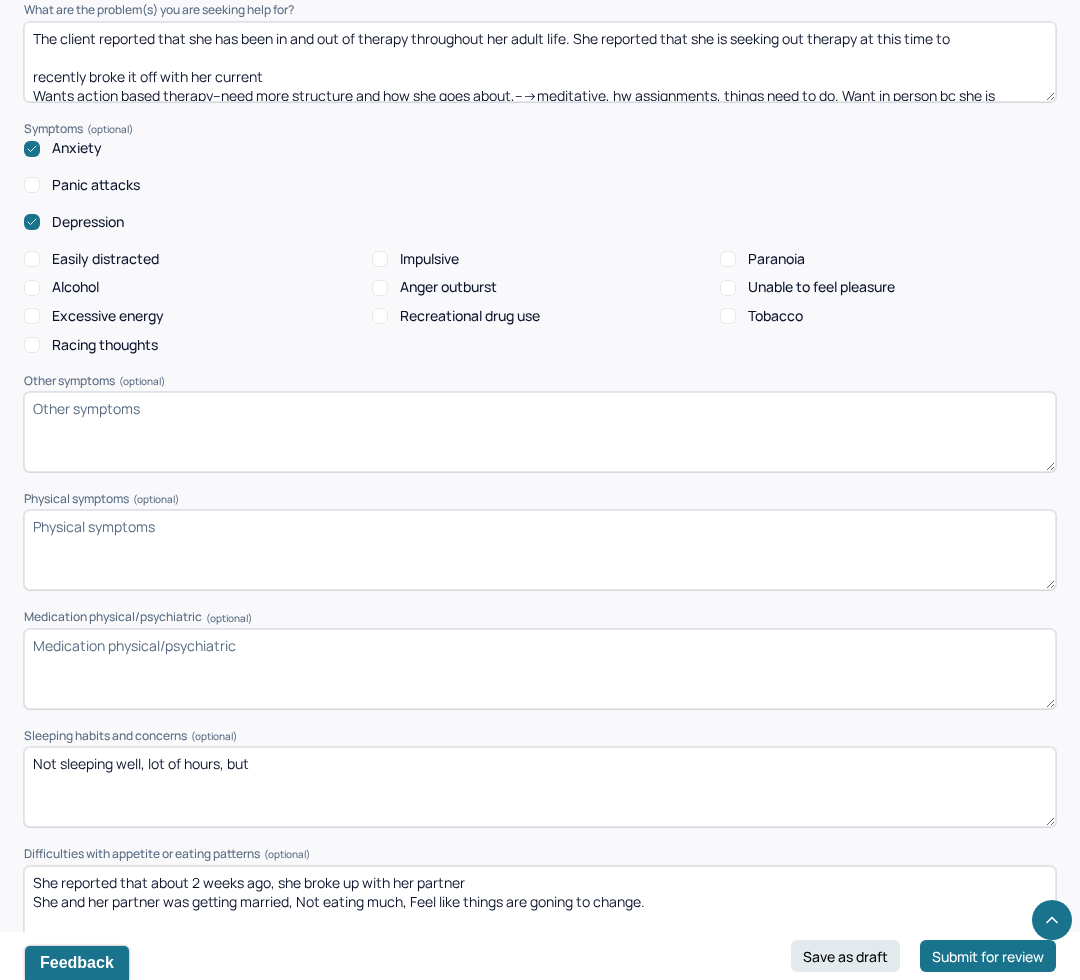 click on "Medication physical/psychiatric (optional)" at bounding box center [540, 669] 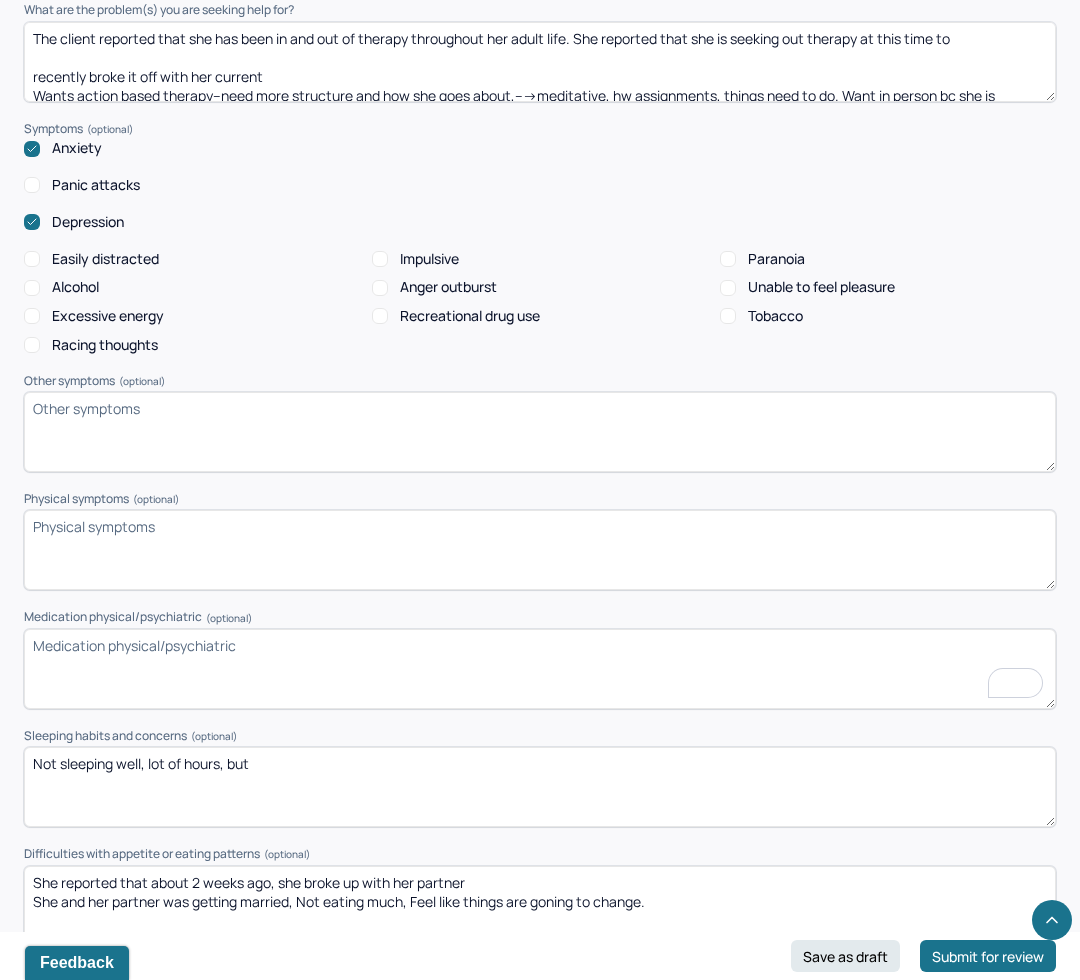 click on "The client reported that she has been in and out of therapy throughout her adult life. She reported that she is seeking out therapy at this time to
recently broke it off with her current
Wants action based therapy--need more structure and how she goes about,--->meditative, hw assignments, things need to do. Want in person bc she is working remotely mostly. She hasn't been eating as much as normal. Negative thoughts are not going well--lot offeelings of unworthyness, a lot of people in her life are married and she wants, difficult to grapple with. She feels like there isn't anyone who will care for her--what is her purpose. Diffiuclty with recprocity with friends" at bounding box center [540, 62] 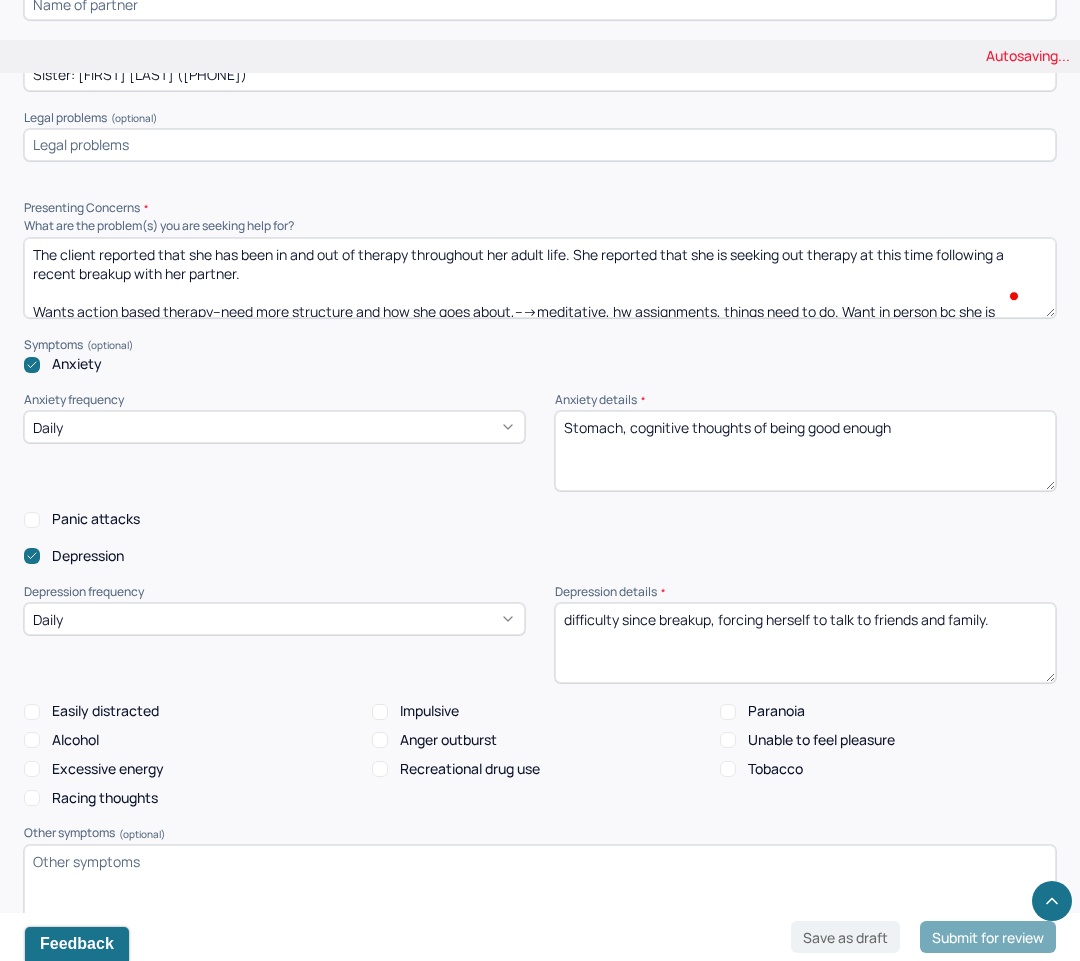scroll, scrollTop: 1756, scrollLeft: 0, axis: vertical 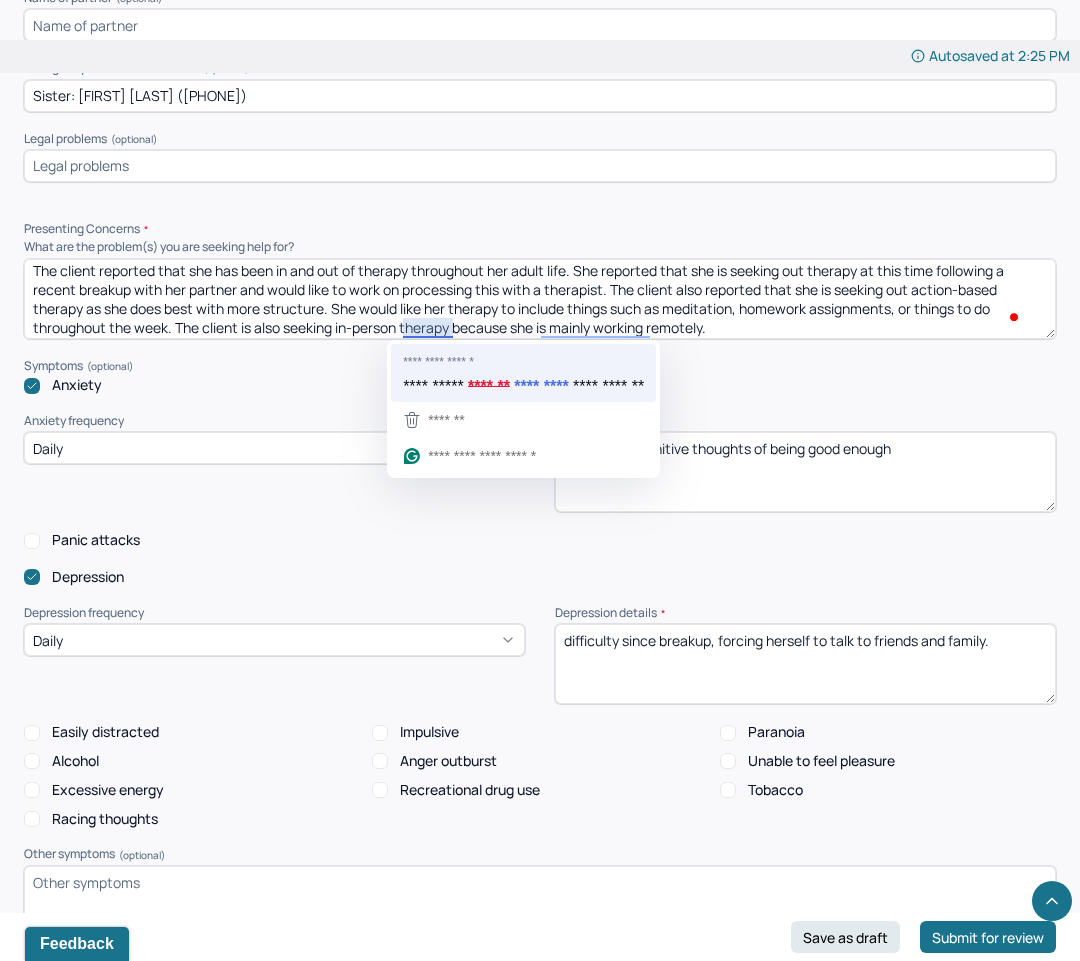 type on "The client reported that she has been in and out of therapy throughout her adult life. She reported that she is seeking out therapy at this time following a recent breakup with her partner and would like to work on processing this with a therapist. The client also reported that she is seeking out action-based therapy as she does best with more structure. She would like her therapy to include things such as meditation, homework assignments, or things to do throughout the week. The client is also seeking in-person therapy because she is mainly working remotely.
She hasn't been eating as much as normal. Negative thoughts are not going well--lot offeelings of unworthyness, a lot of people in her life are married and she wants, difficult to grapple with. She feels like there isn't anyone who will care for her--what is her purpose. Diffiuclty with recprocity with friends" 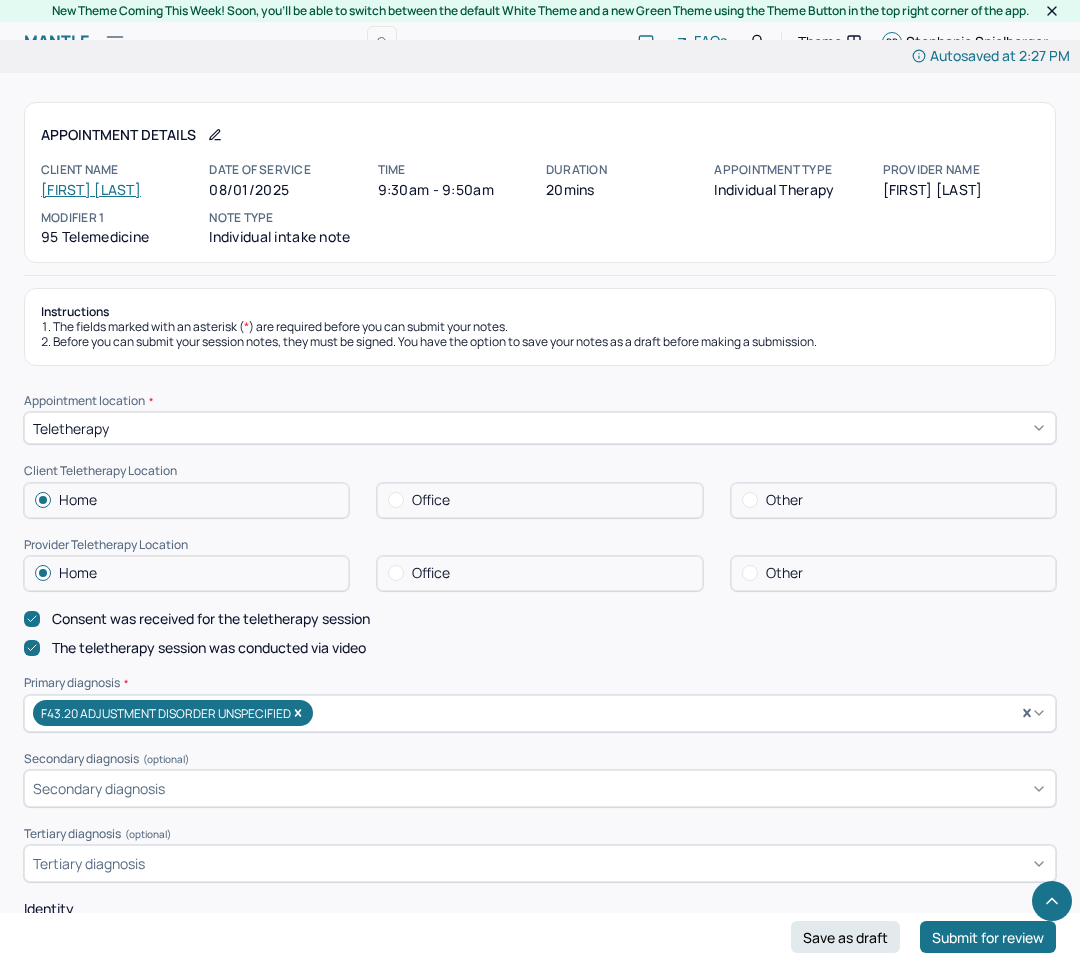 scroll, scrollTop: 1804, scrollLeft: 0, axis: vertical 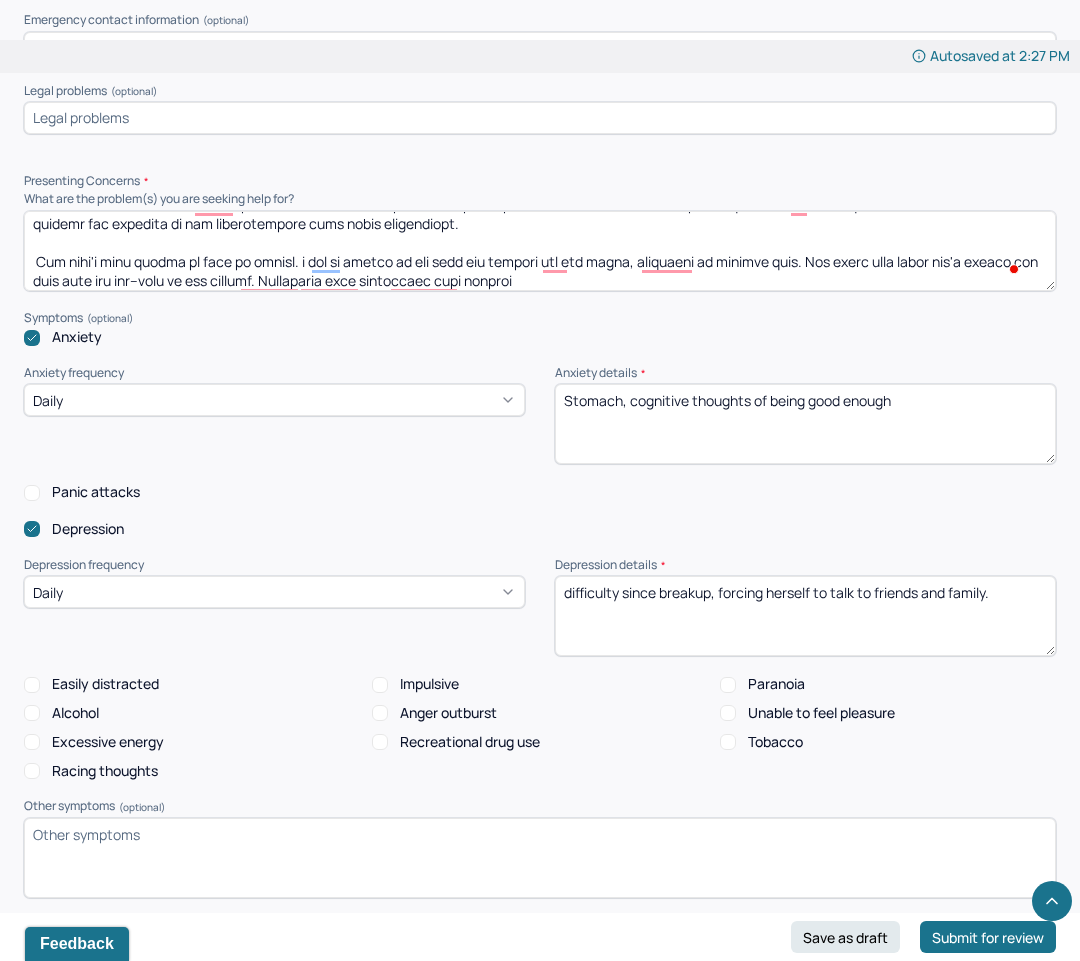 click on "Symptoms" at bounding box center [540, 318] 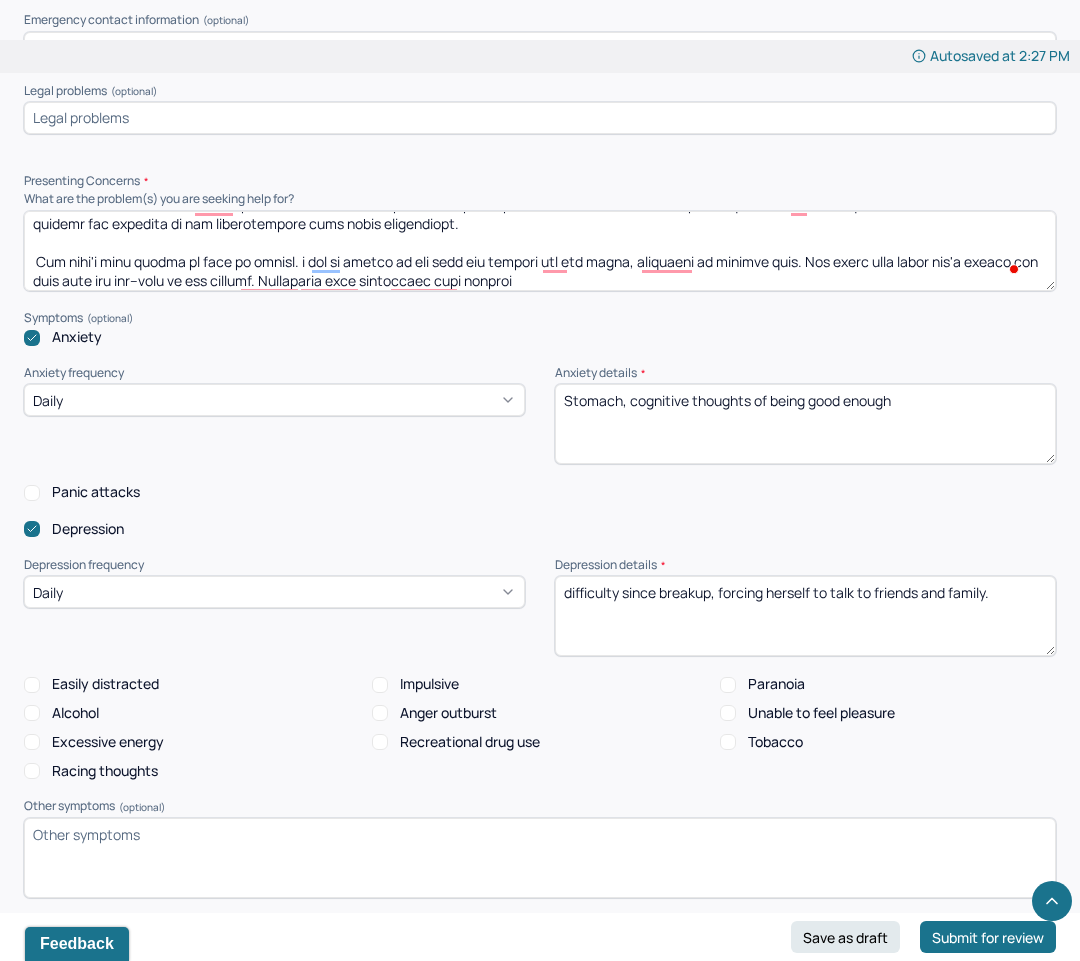click at bounding box center (540, 251) 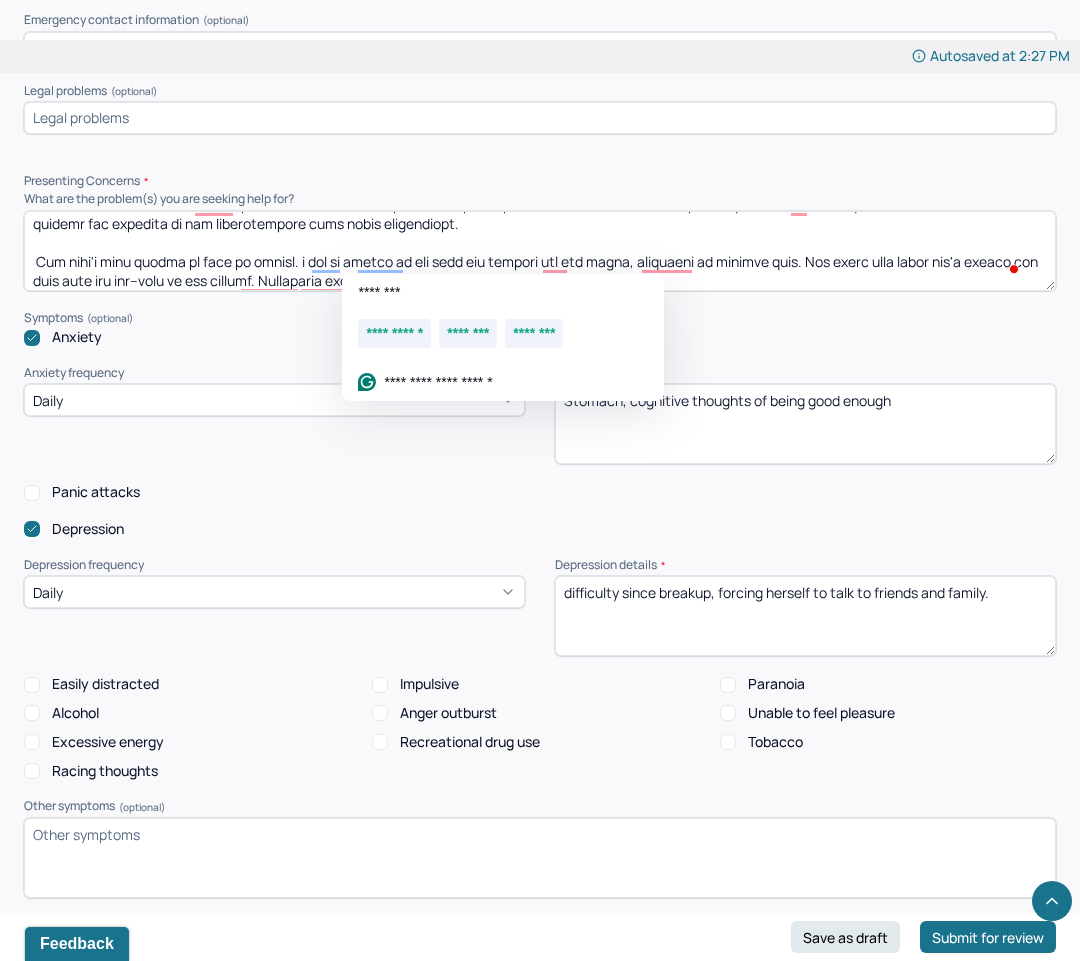 click at bounding box center [540, 251] 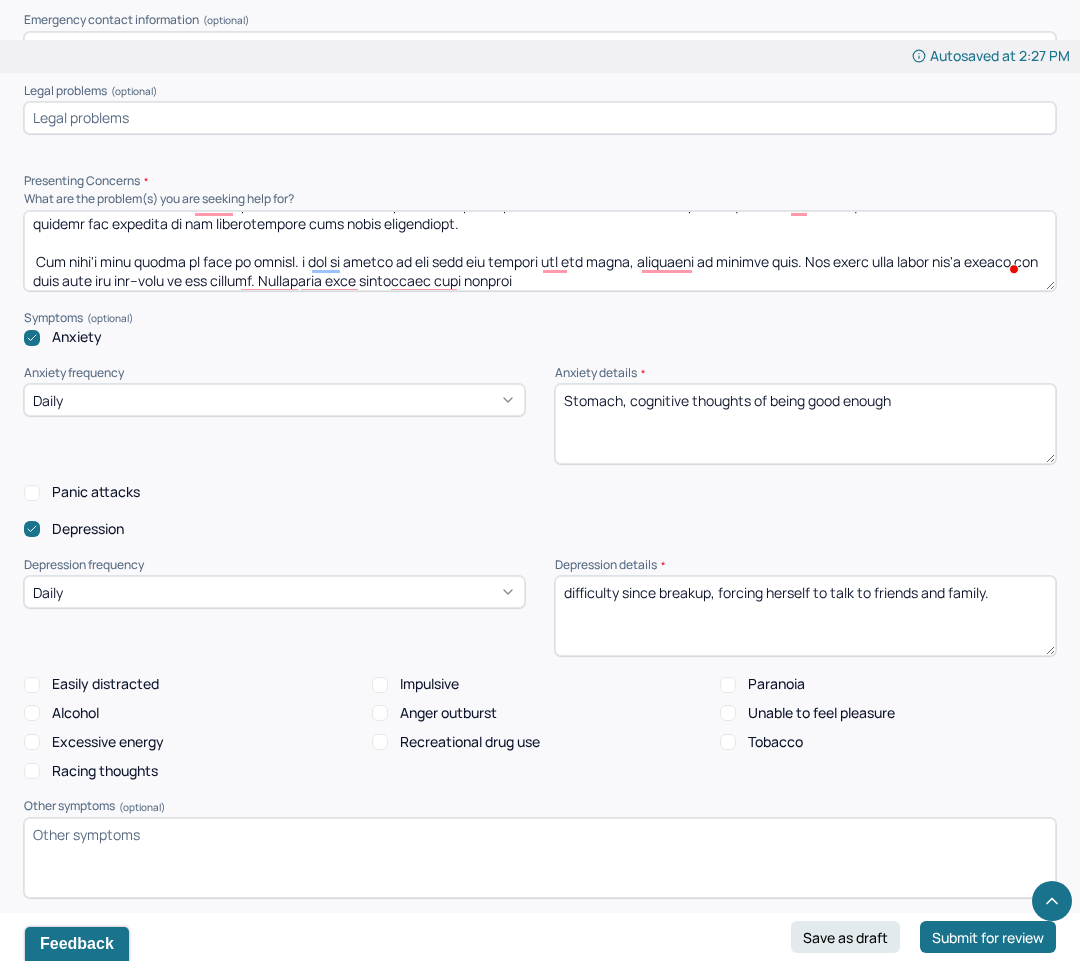 click on "Presenting Concerns What are the problem(s) you are seeking help for? Symptoms Anxiety Anxiety frequency Daily Anxiety details * Stomach, cognitive thoughts of being good enough Panic attacks Depression Depression frequency Daily Depression details * difficulty since breakup, forcing herself to talk to friends and family. Easily distracted Impulsive Paranoia Alcohol Anger outburst Unable to feel pleasure Excessive energy Recreational drug use Tobacco Racing thoughts Other symptoms (optional) Physical symptoms (optional) Medication physical/psychiatric (optional) Sleeping habits and concerns (optional) Not sleeping well, lot of hours, but  Difficulties with appetite or eating patterns (optional) She reported that about 2 weeks ago, she broke up with her partner
She and her partner was getting married, Not eating much, Feel like things are goning to change." at bounding box center [540, 772] 